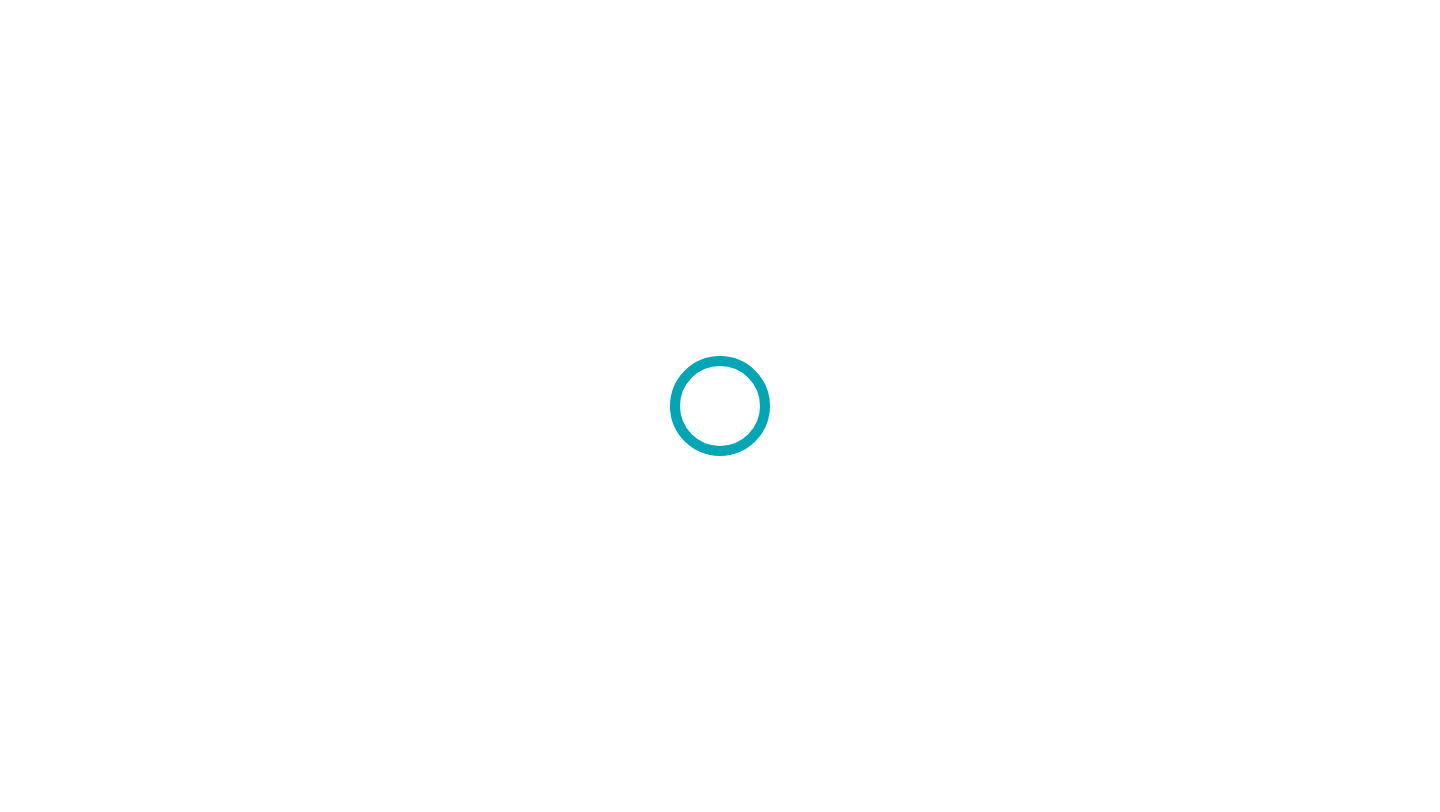 scroll, scrollTop: 0, scrollLeft: 0, axis: both 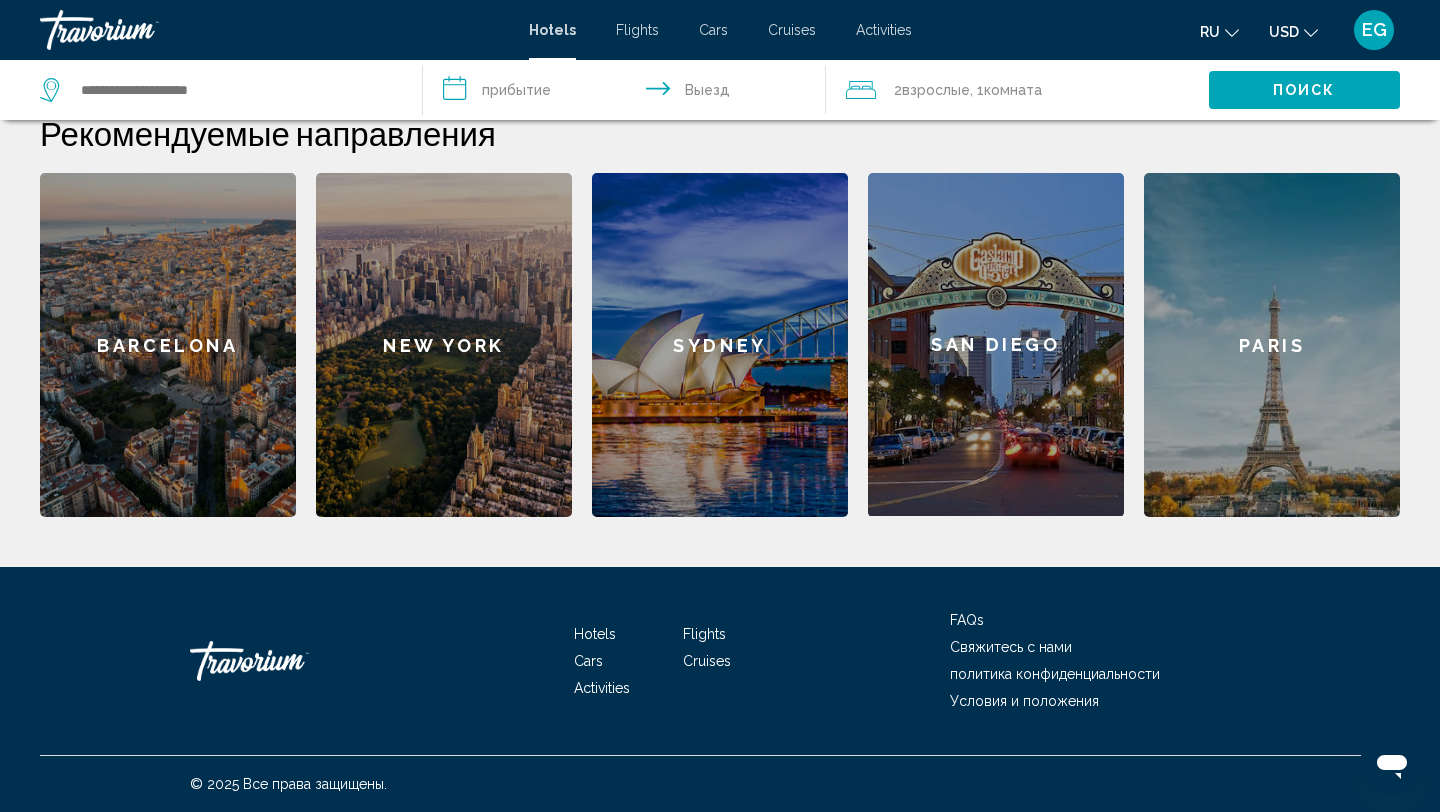 click on "Paris" 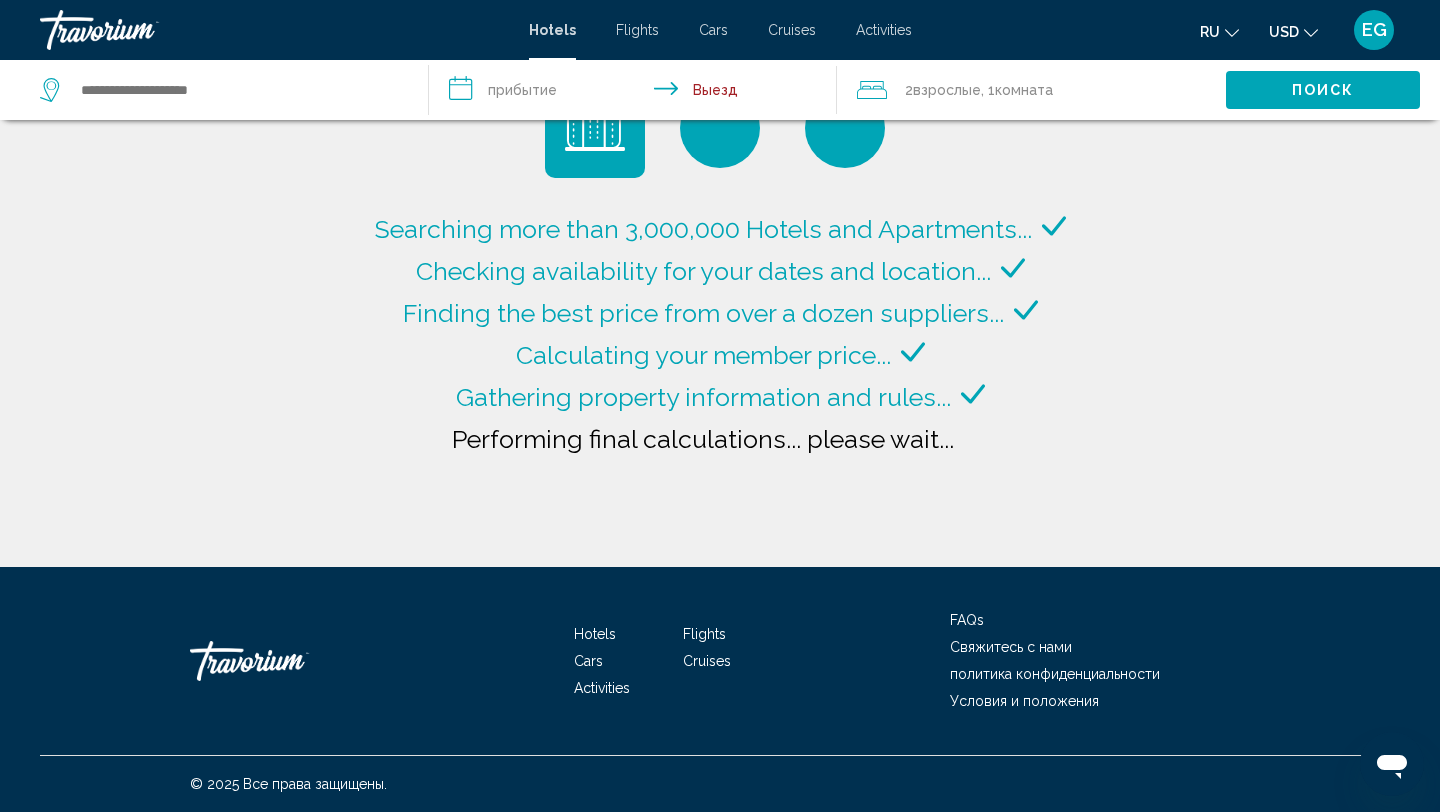 type on "**********" 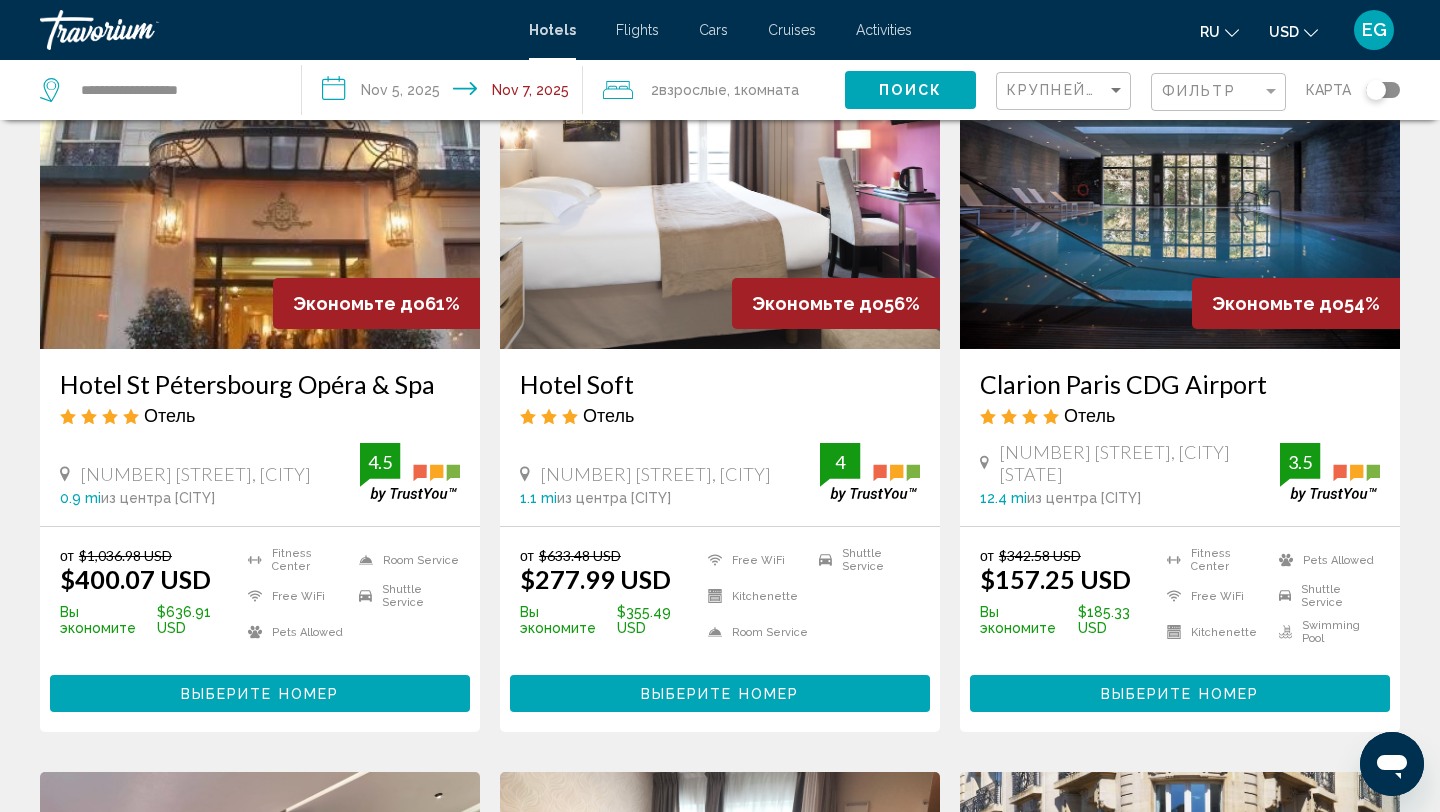 scroll, scrollTop: 156, scrollLeft: 0, axis: vertical 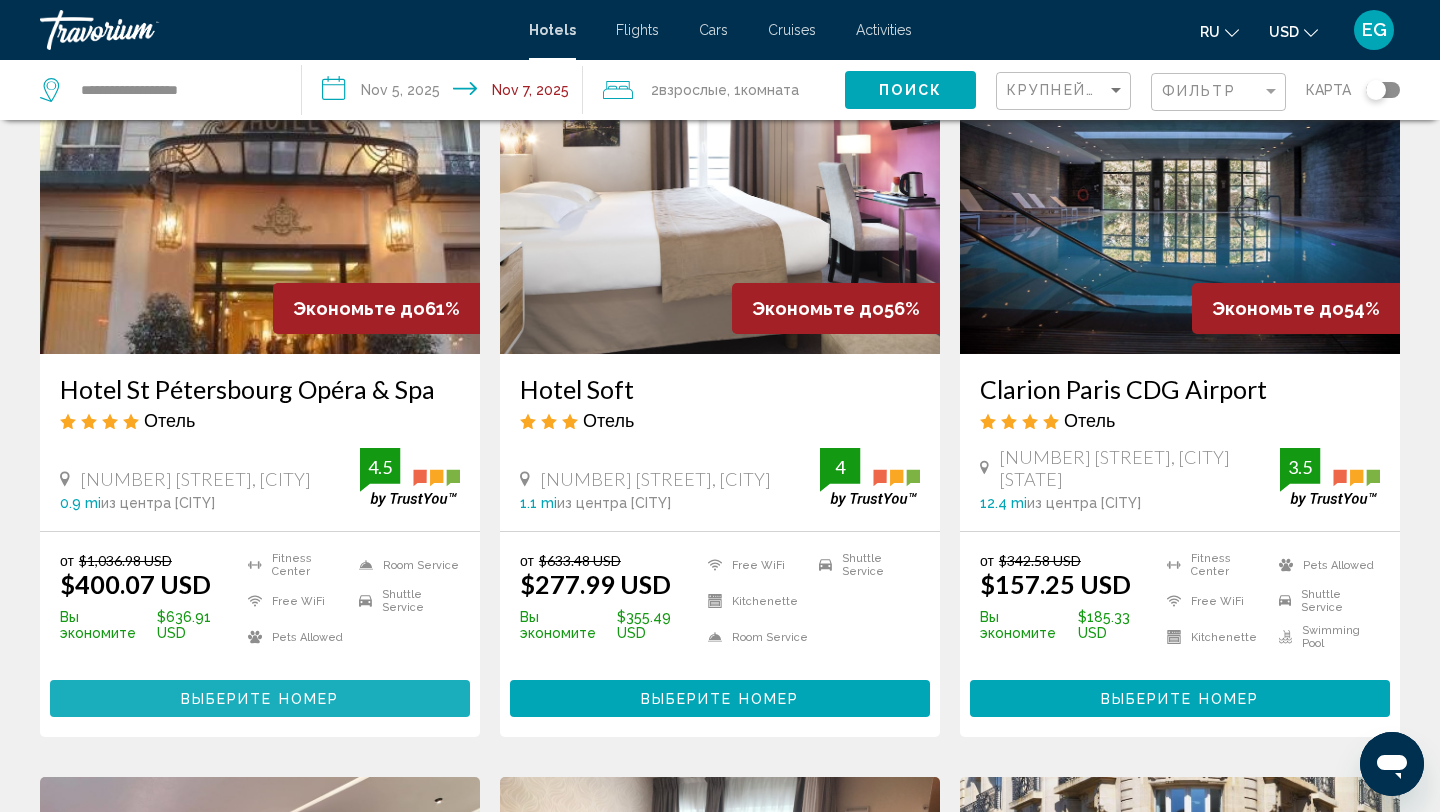 click on "Выберите номер" at bounding box center (260, 699) 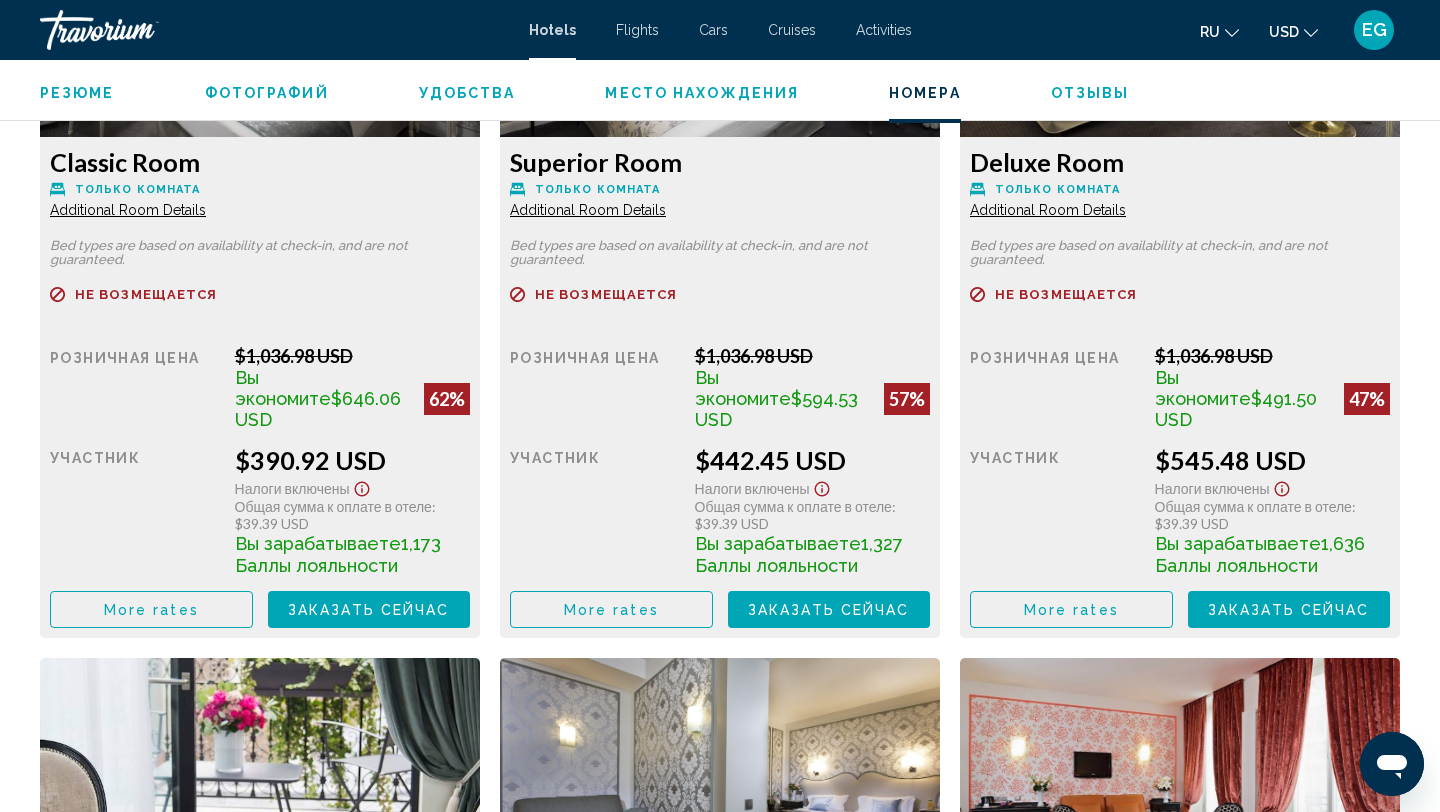 scroll, scrollTop: 2964, scrollLeft: 0, axis: vertical 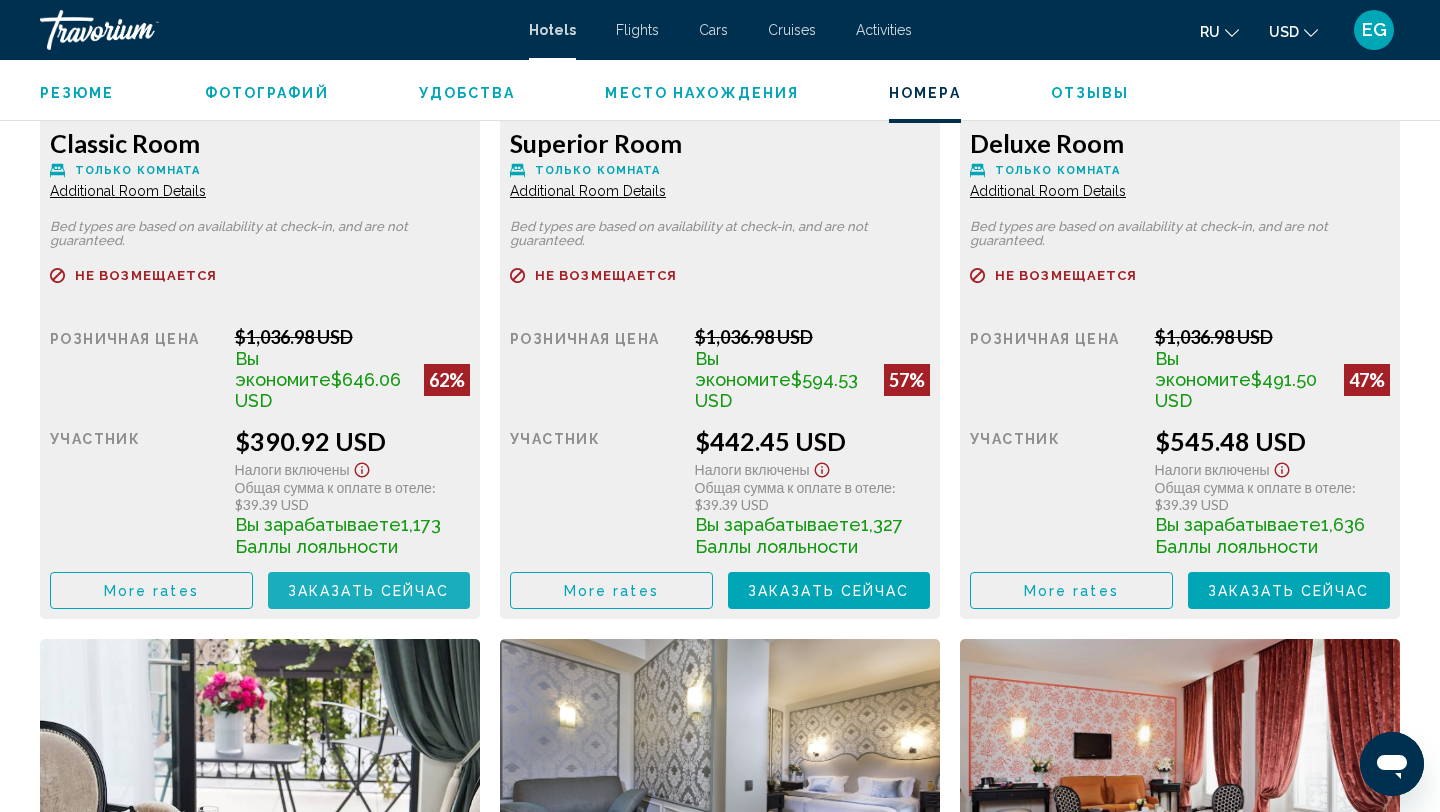 click on "Заказать сейчас" at bounding box center [369, 591] 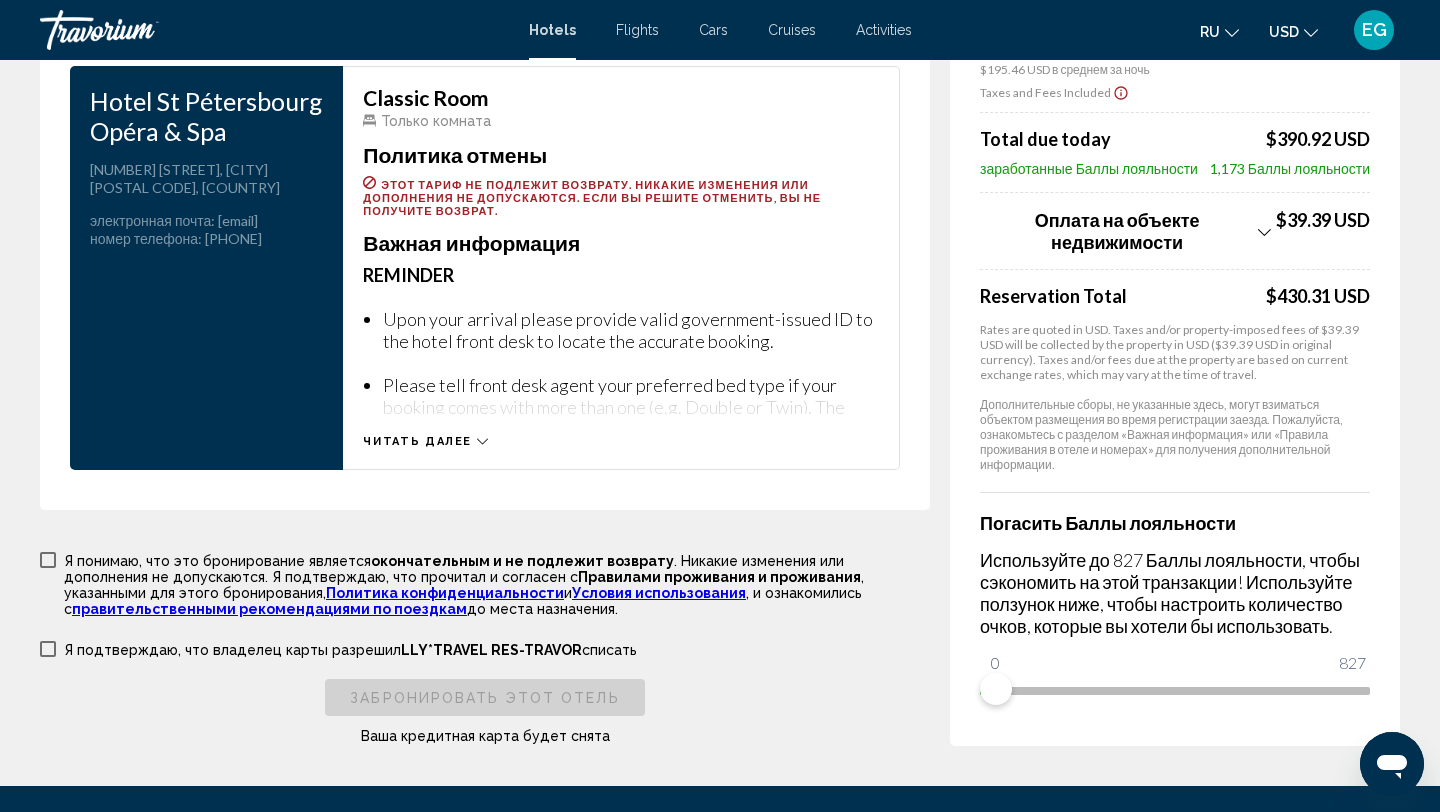 scroll, scrollTop: 2785, scrollLeft: 0, axis: vertical 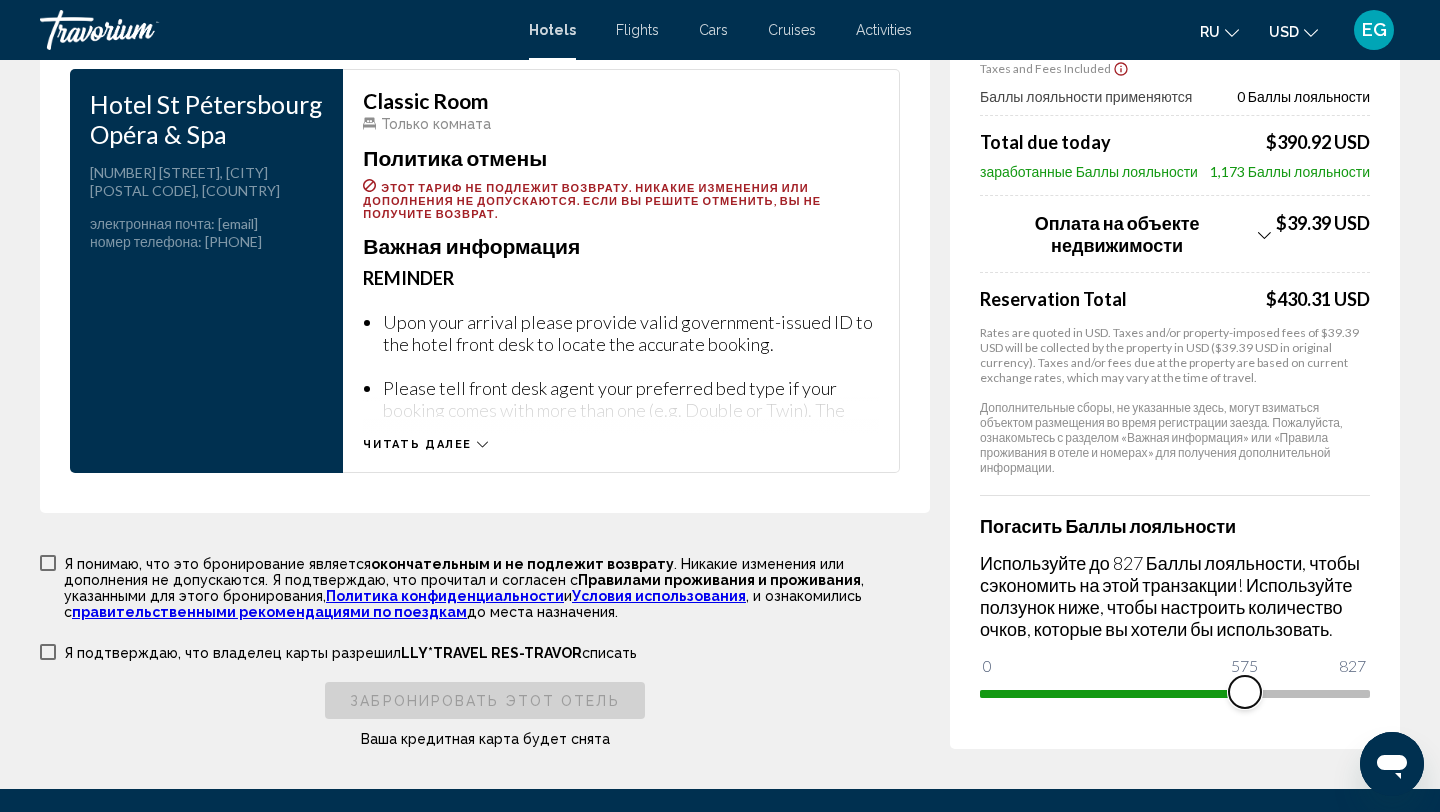 drag, startPoint x: 996, startPoint y: 685, endPoint x: 1246, endPoint y: 707, distance: 250.96614 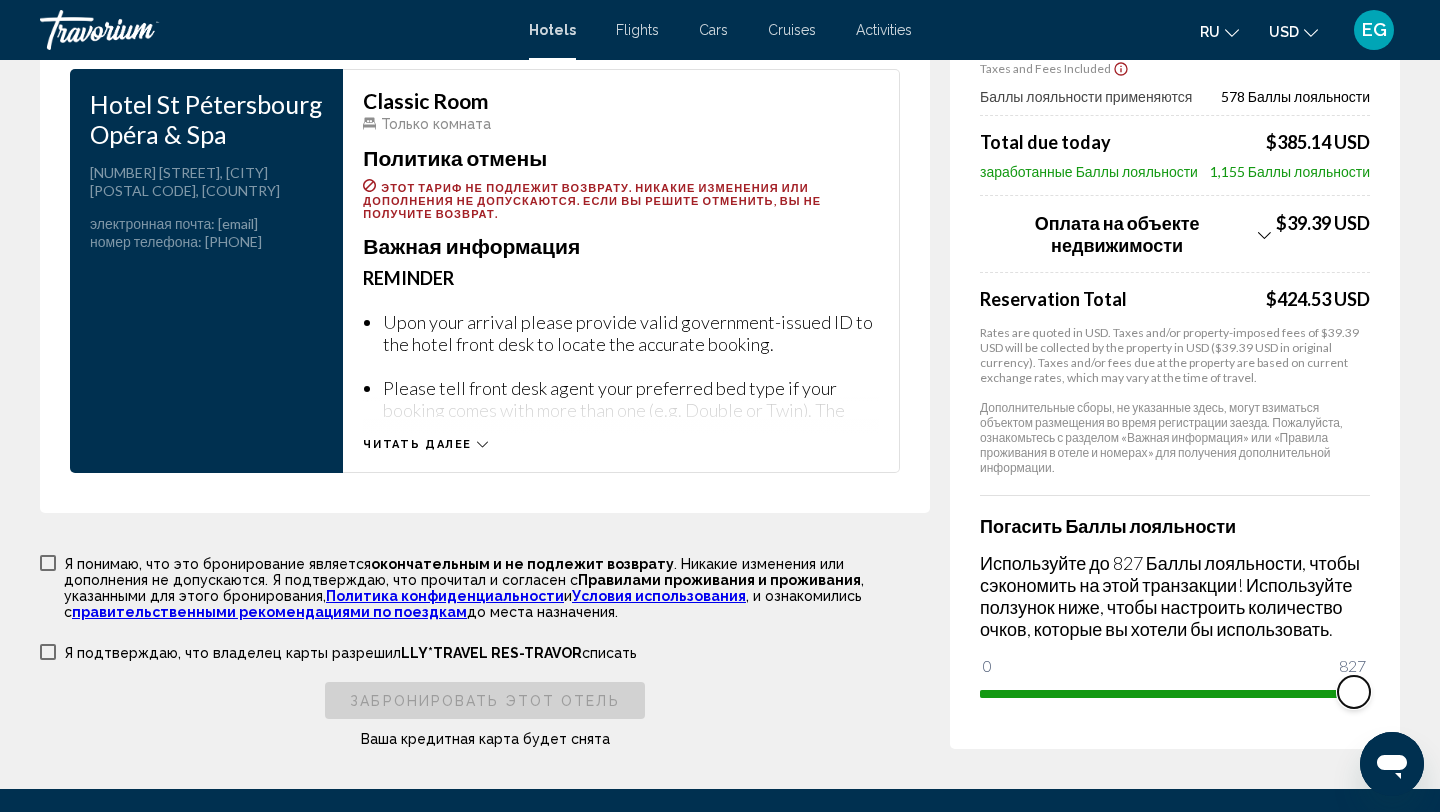 drag, startPoint x: 1240, startPoint y: 687, endPoint x: 1363, endPoint y: 696, distance: 123.32883 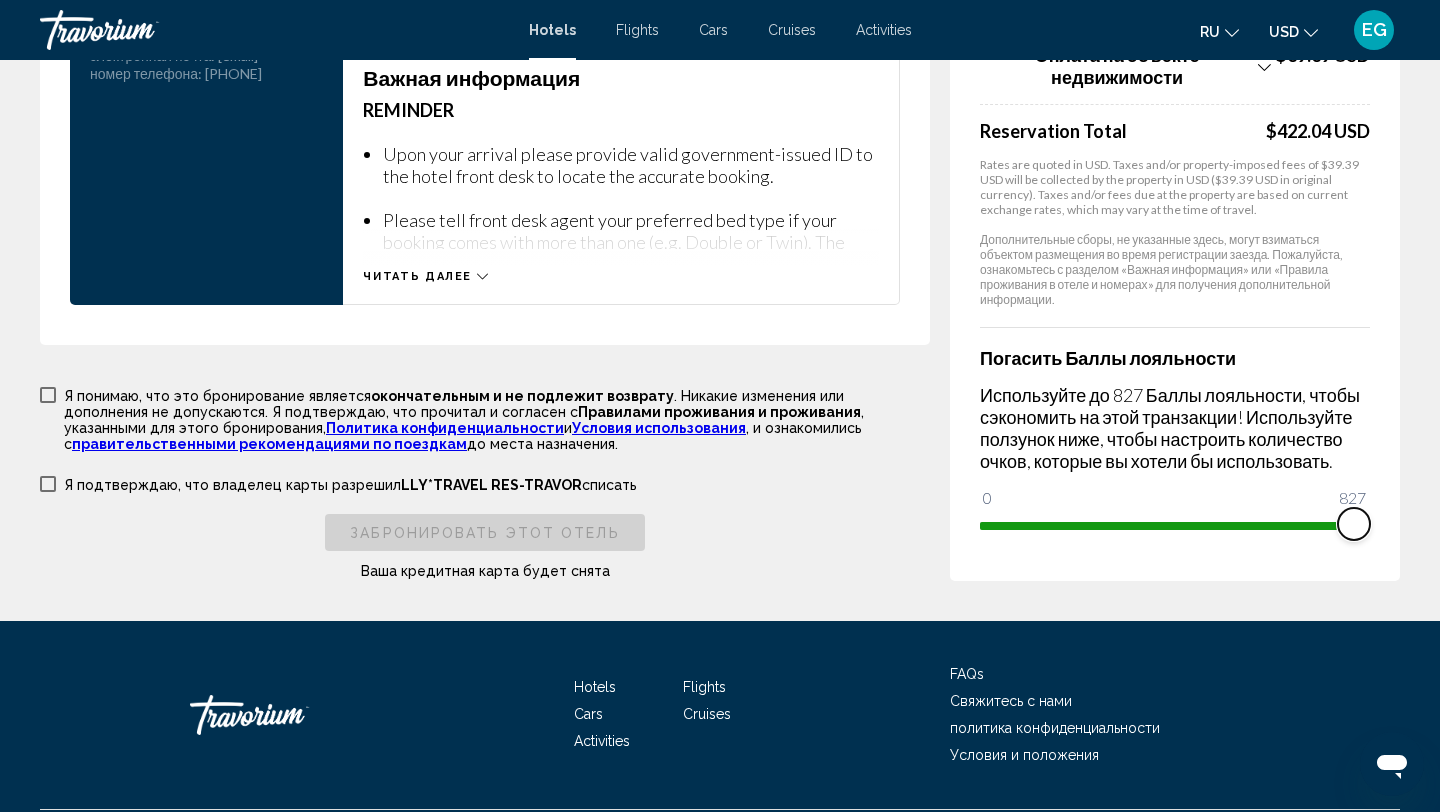 scroll, scrollTop: 3007, scrollLeft: 0, axis: vertical 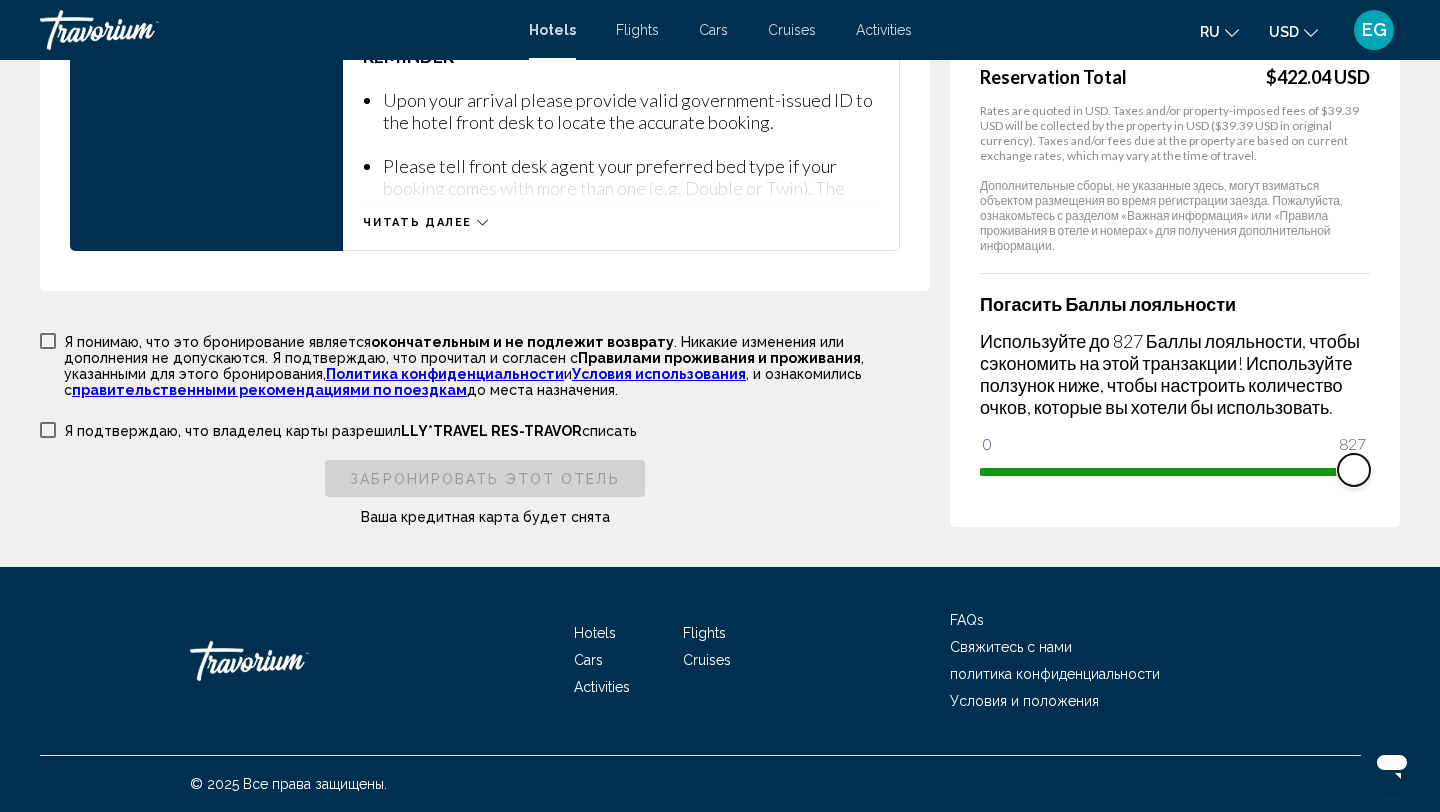 click at bounding box center (1167, 472) 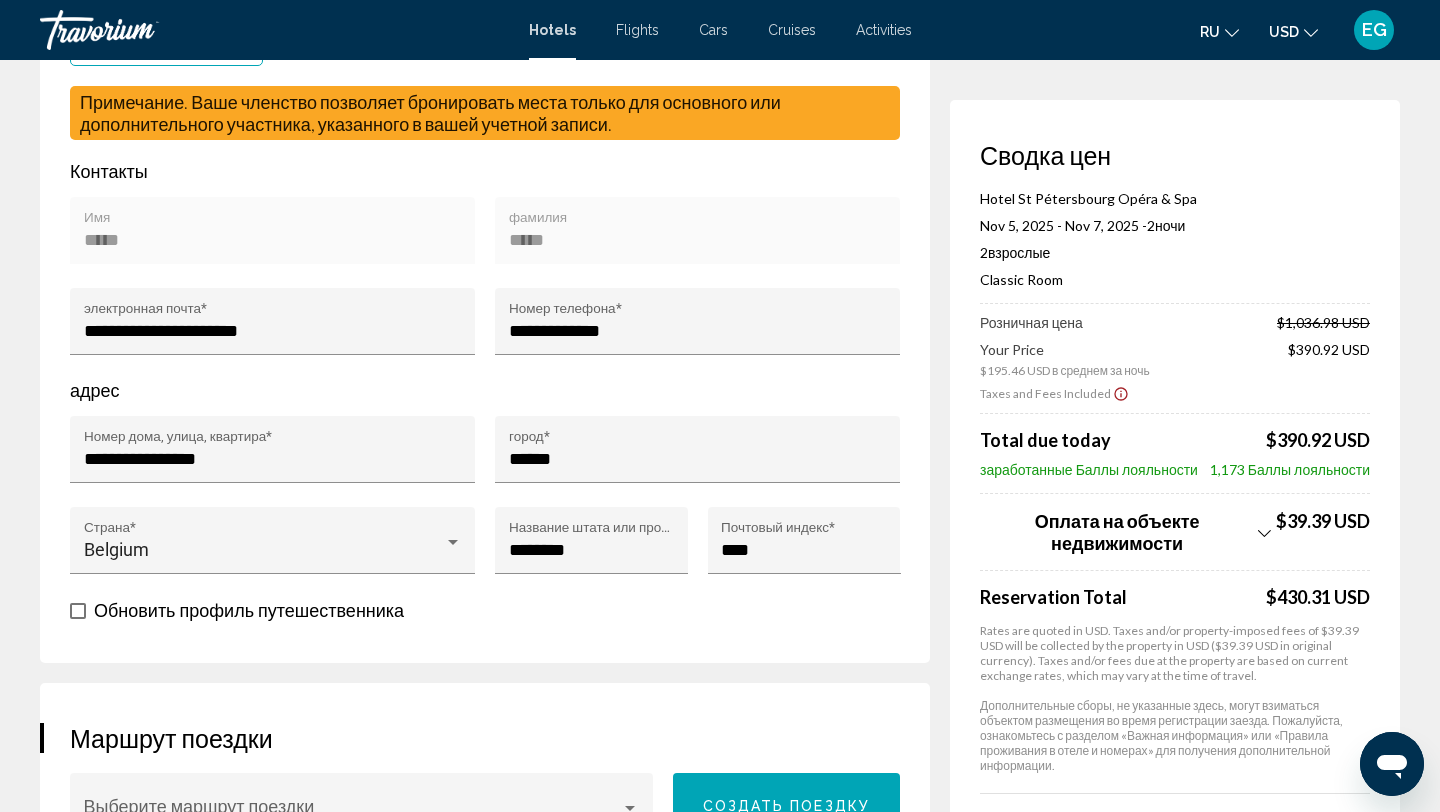 scroll, scrollTop: 0, scrollLeft: 0, axis: both 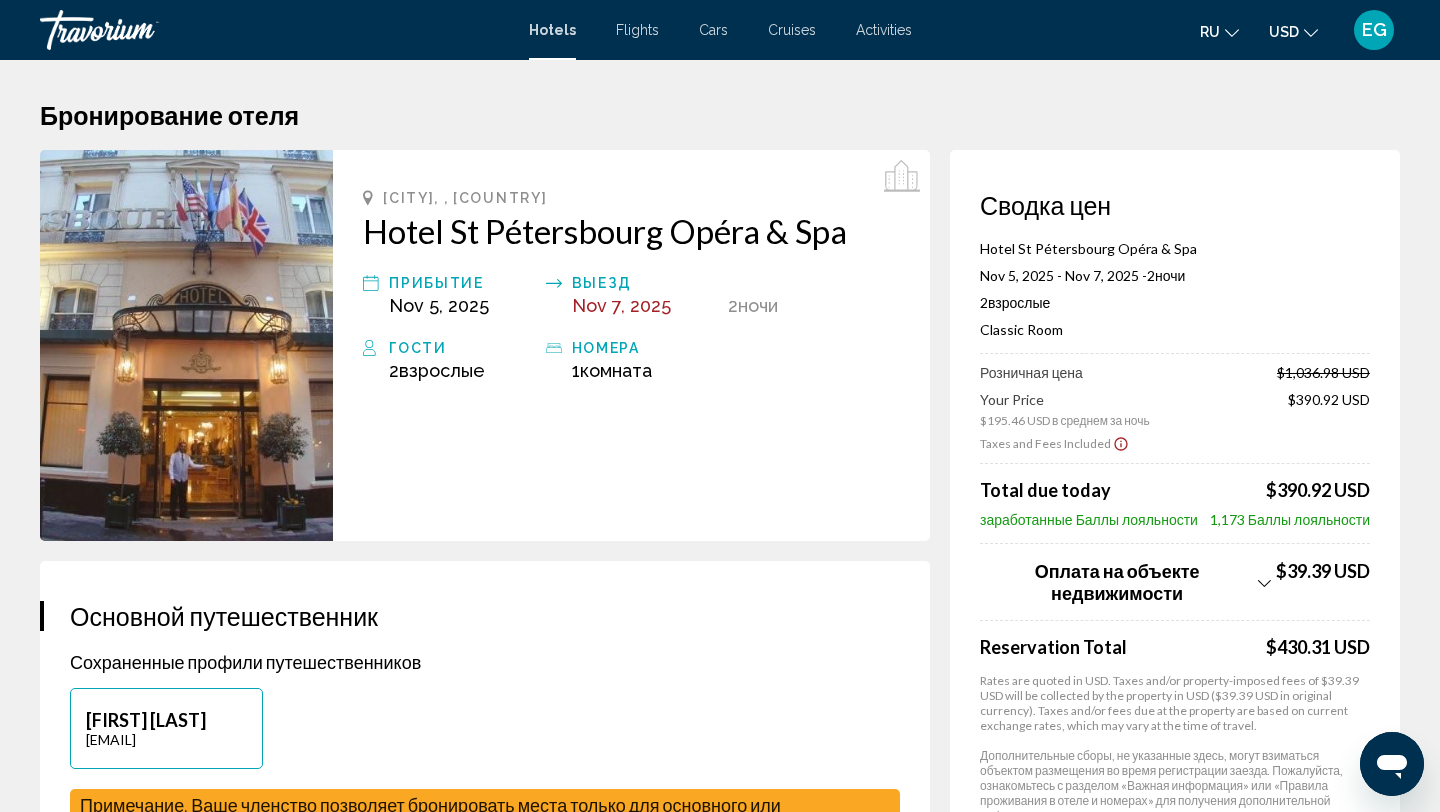 click at bounding box center (186, 345) 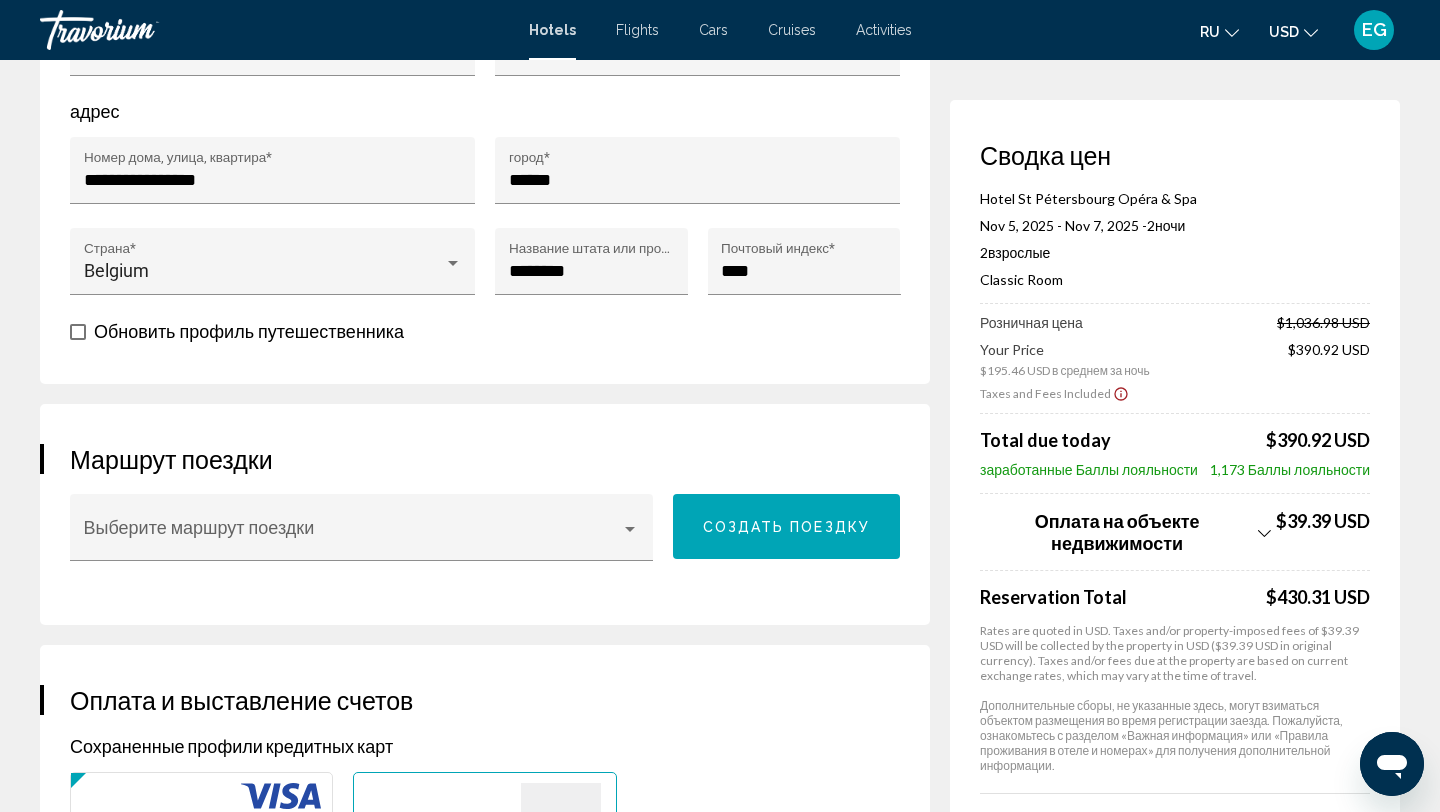 scroll, scrollTop: 0, scrollLeft: 0, axis: both 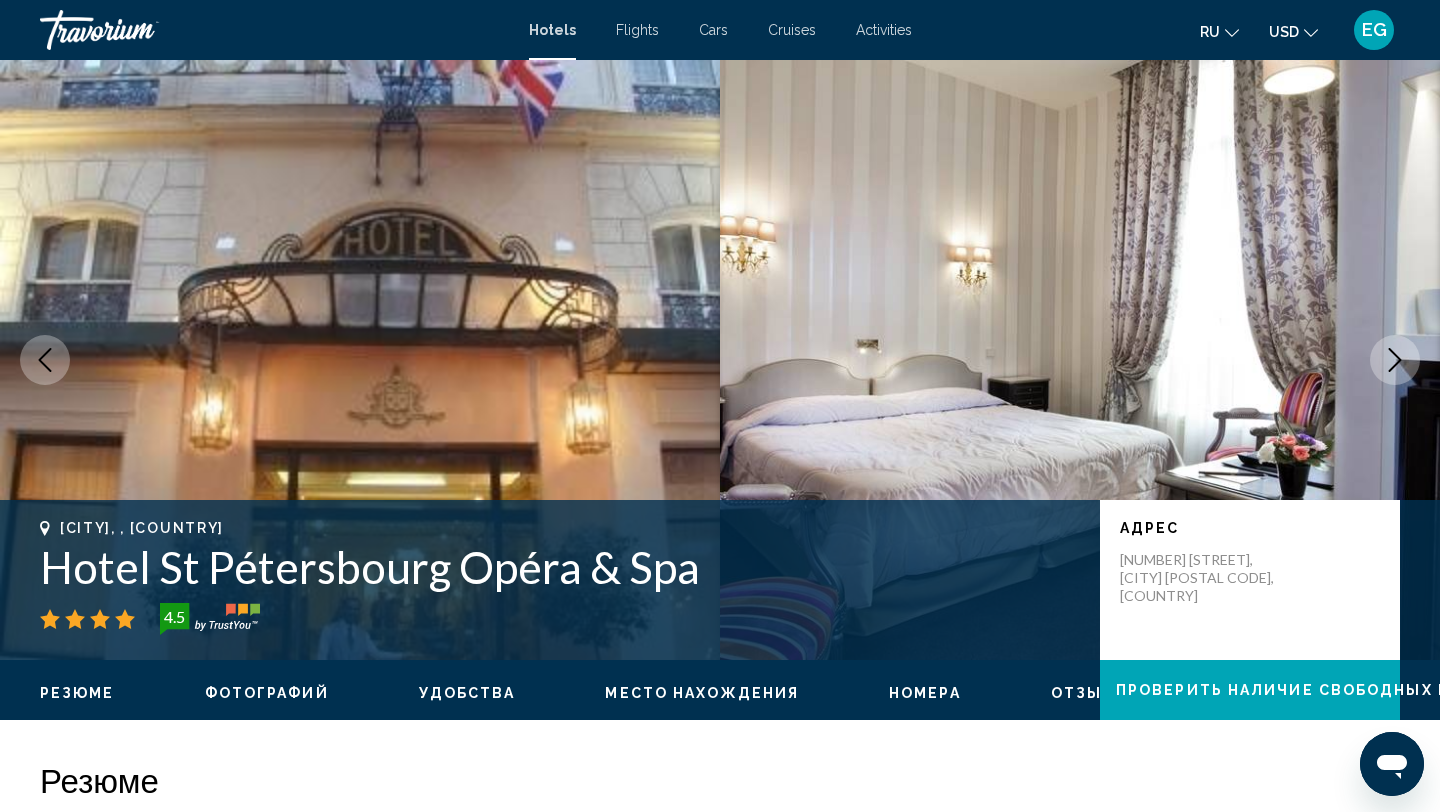 click 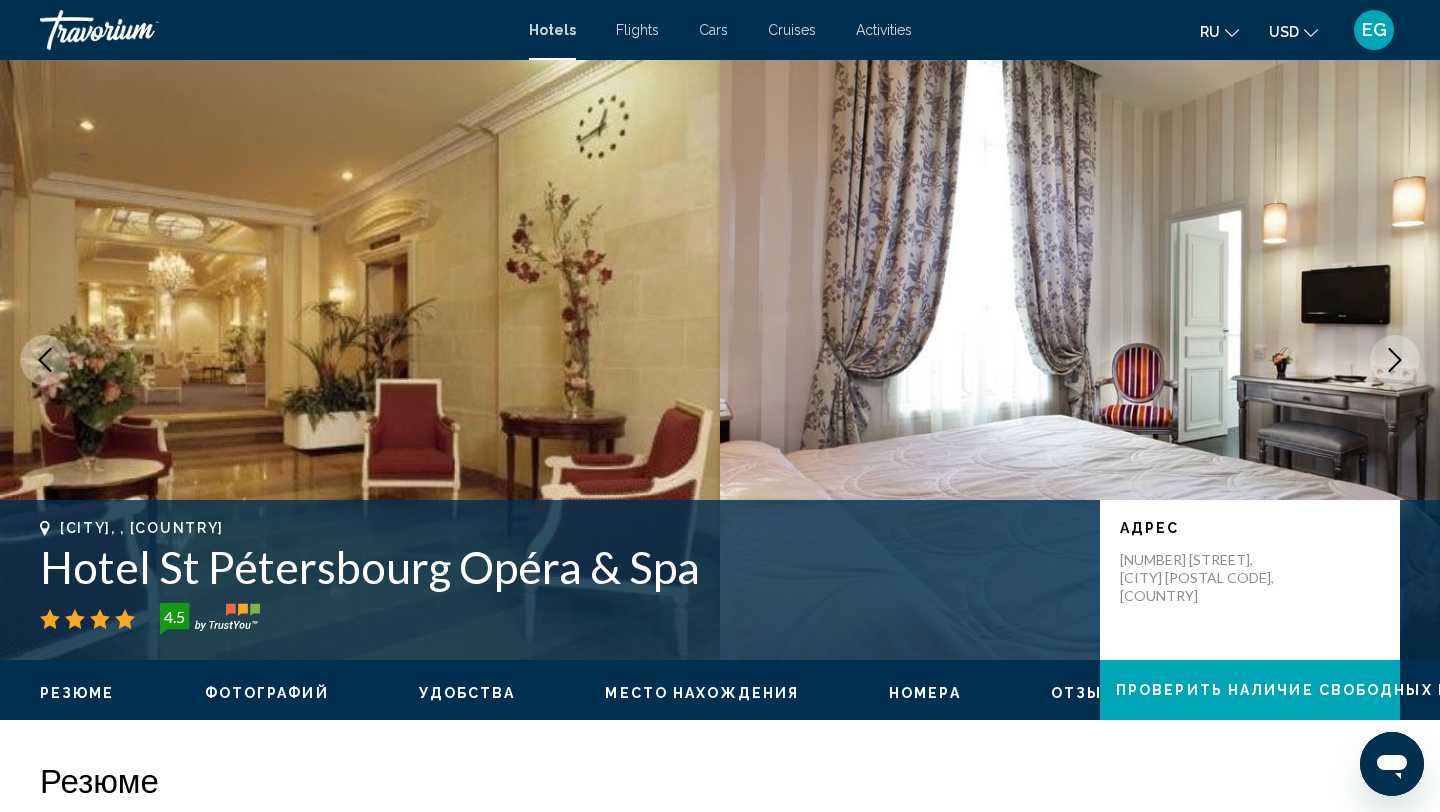 click 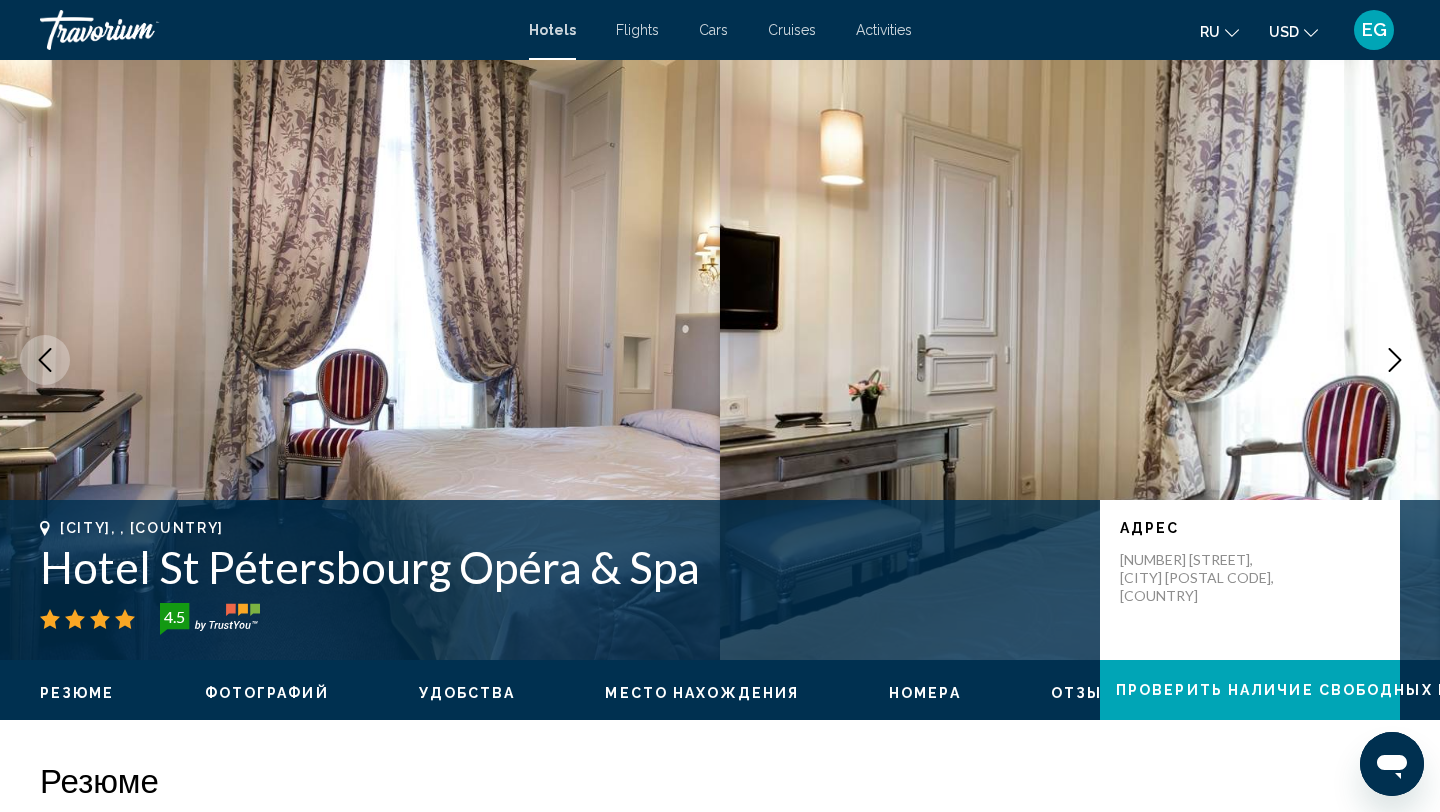 click 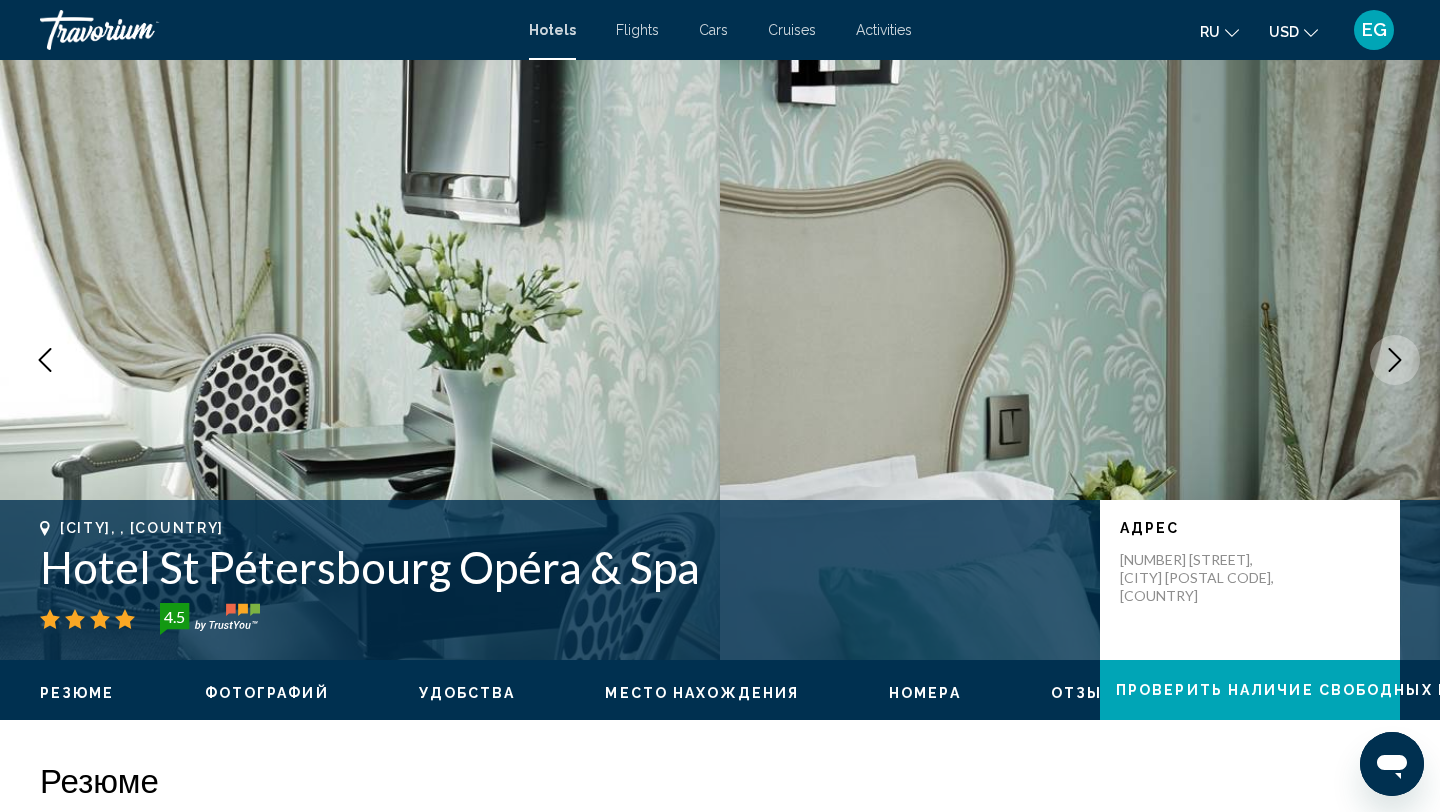 click 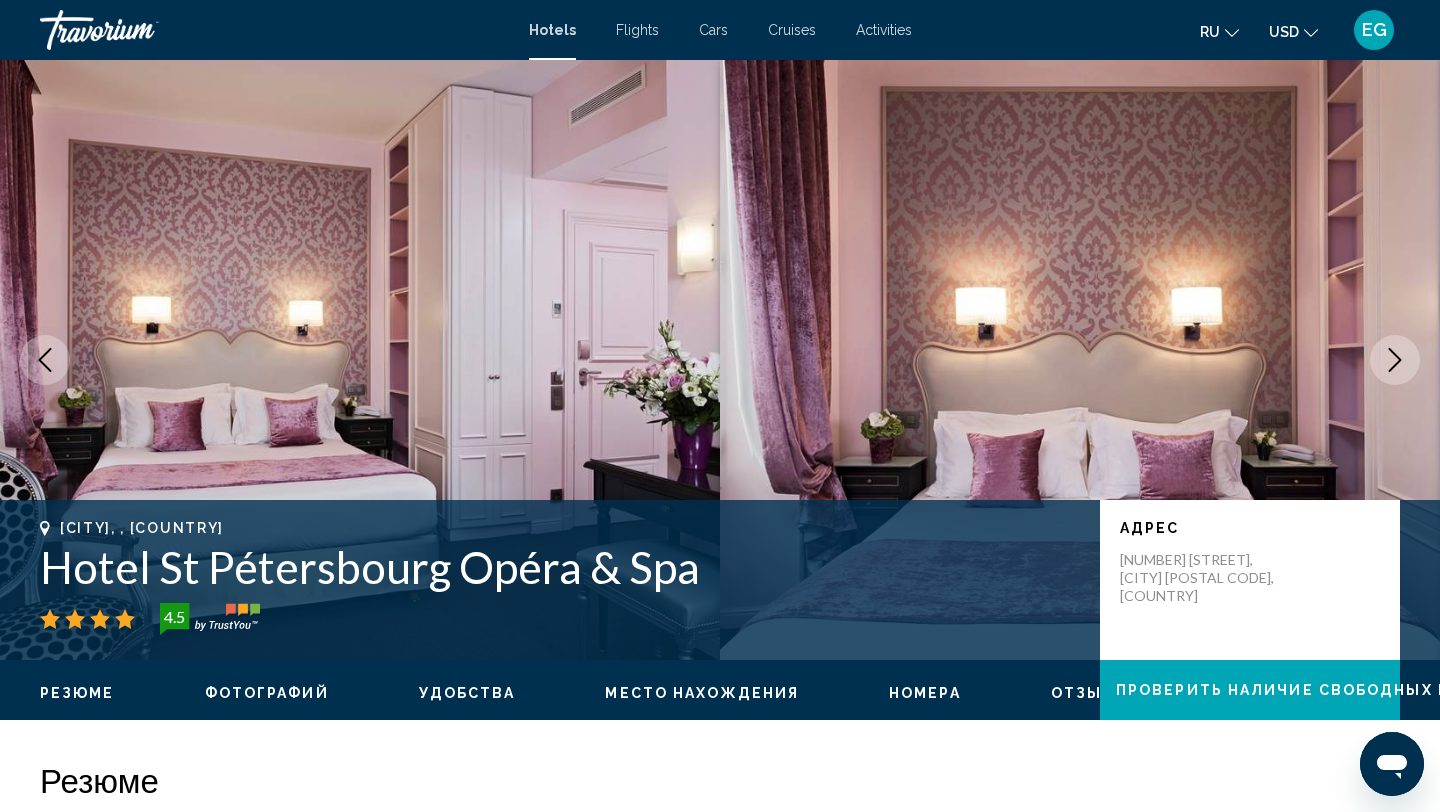 click 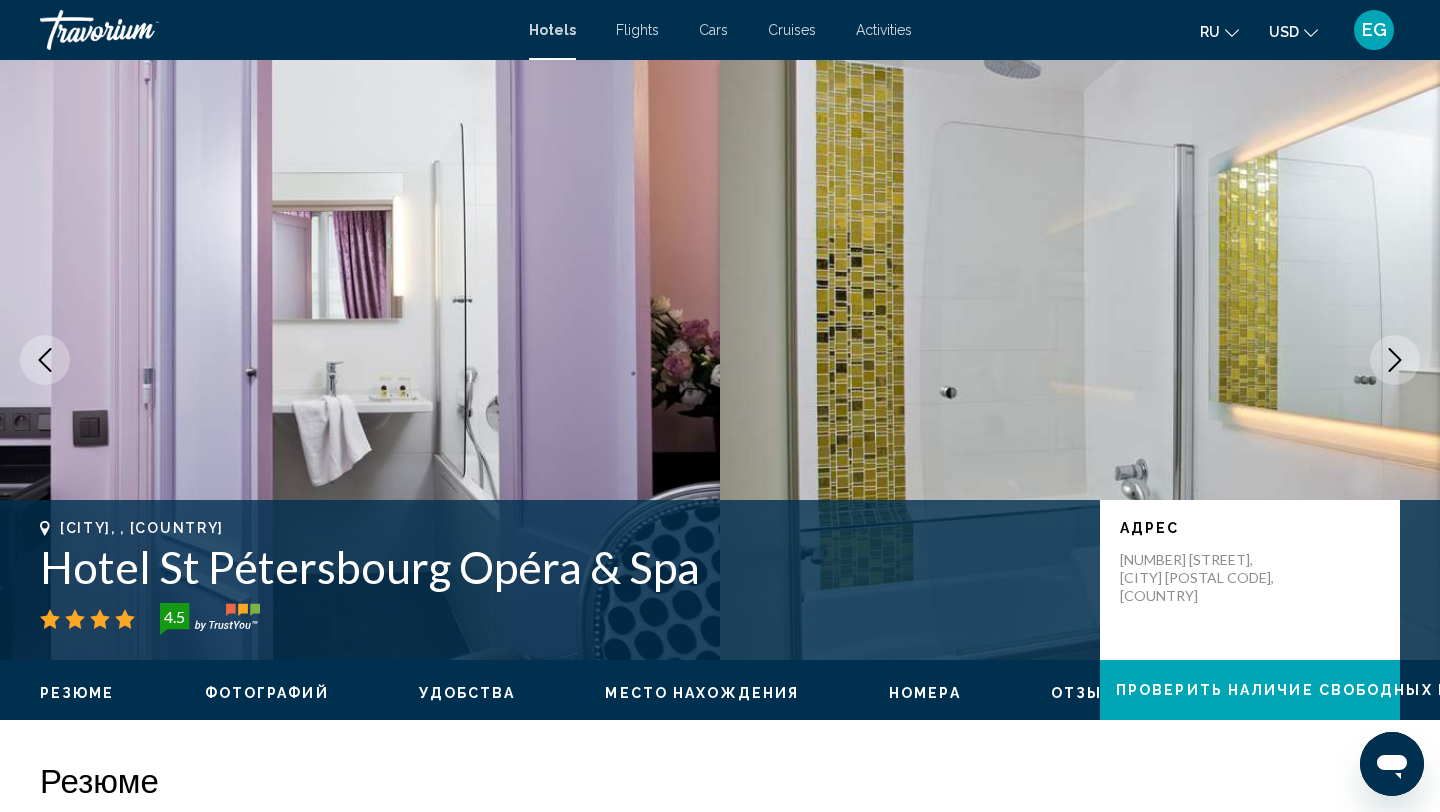 click 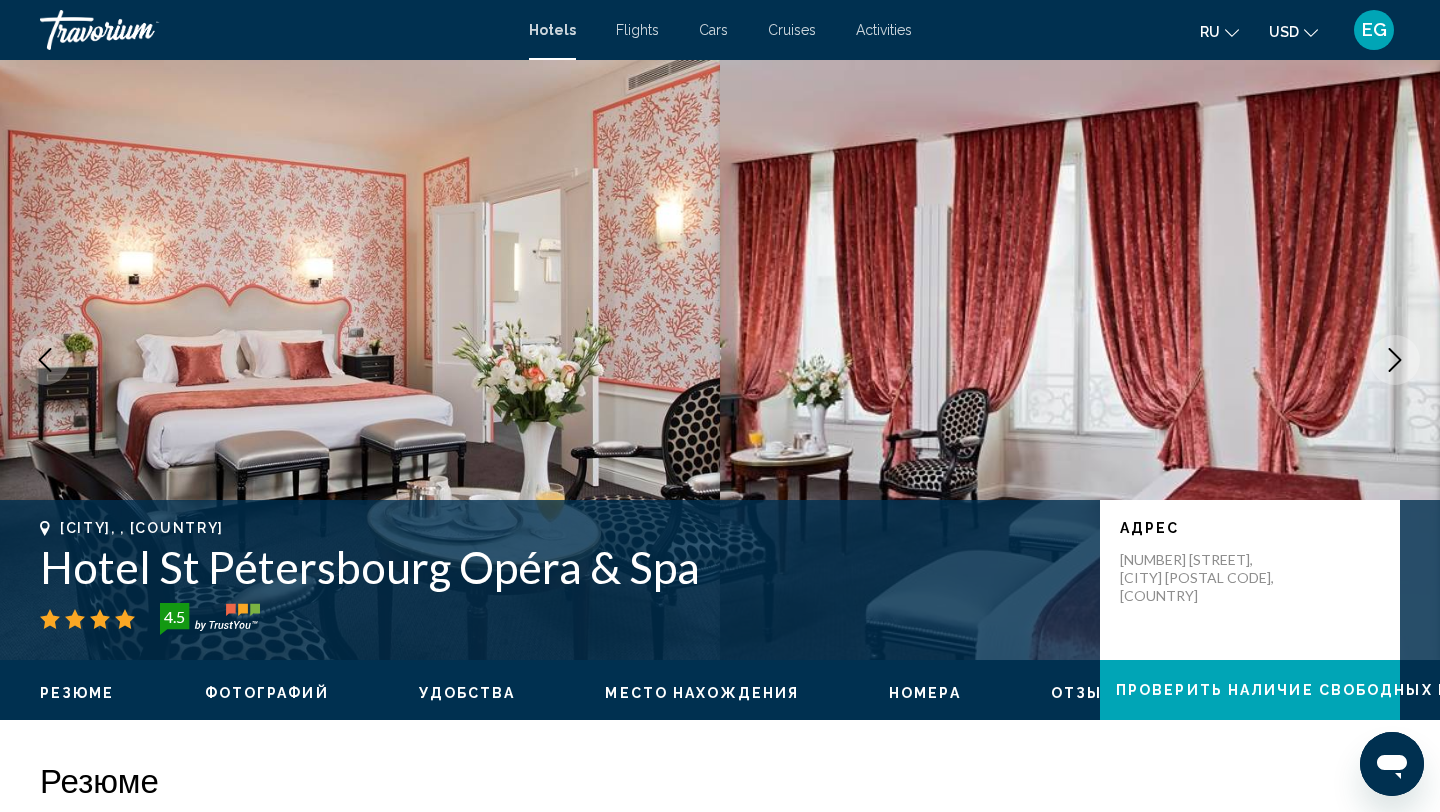 click 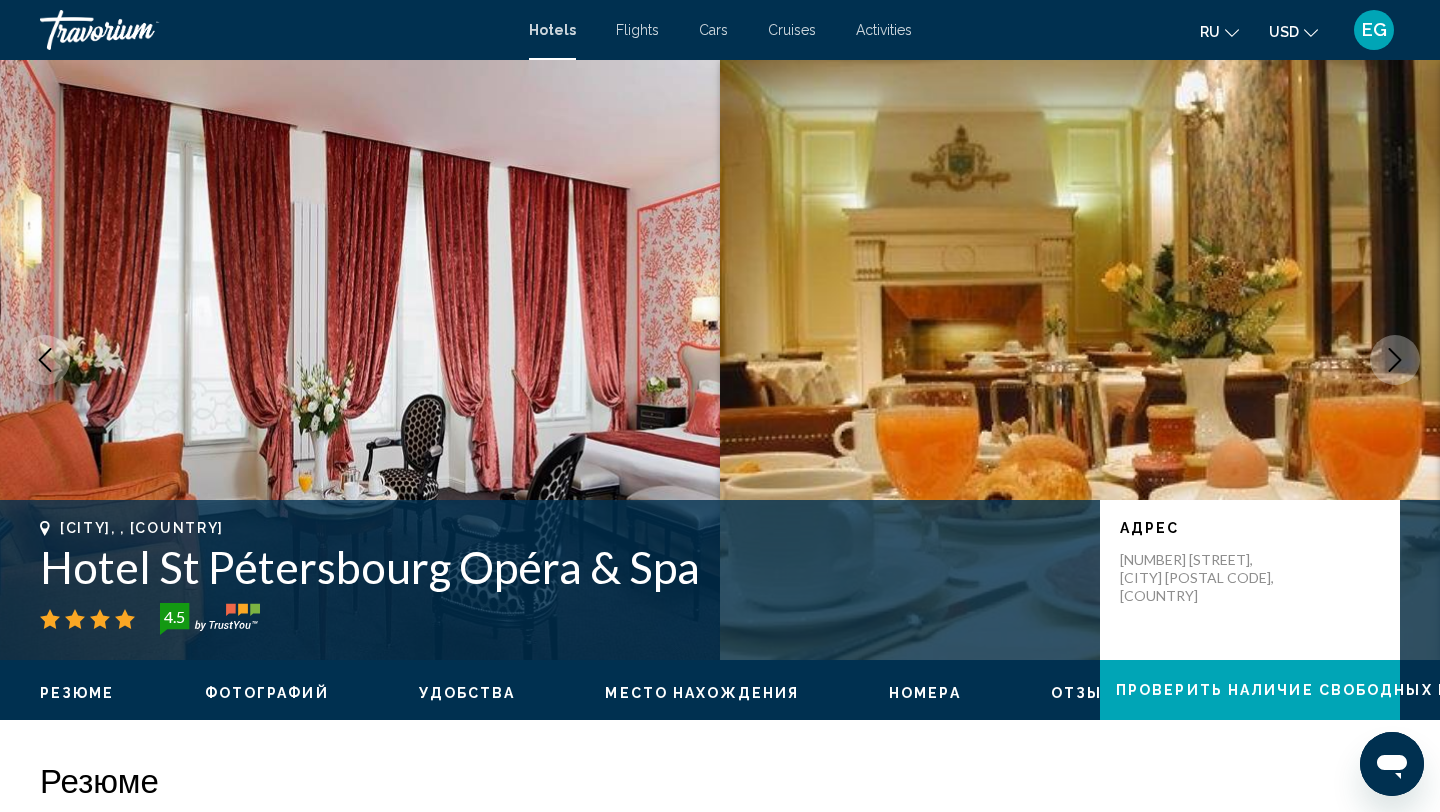 click 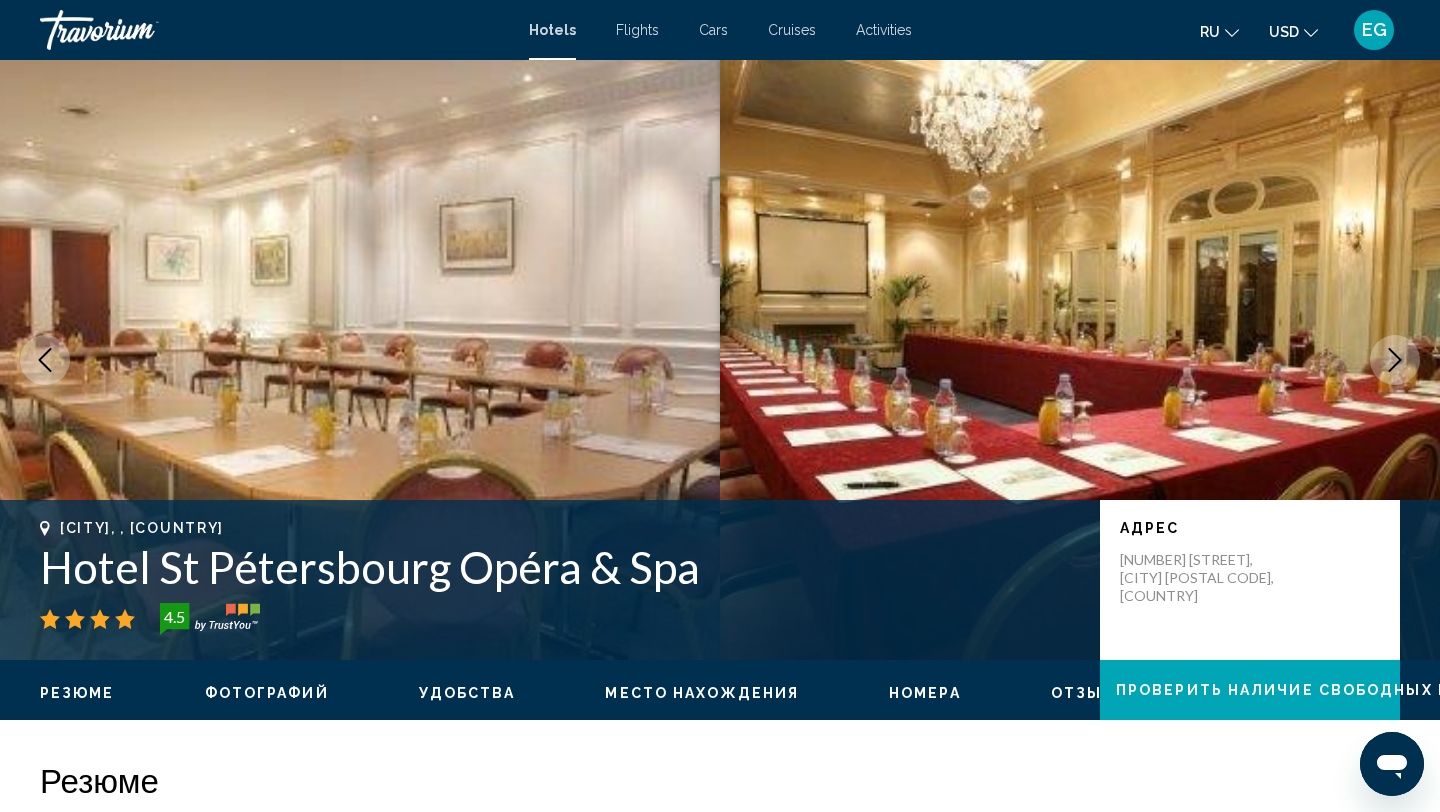 click 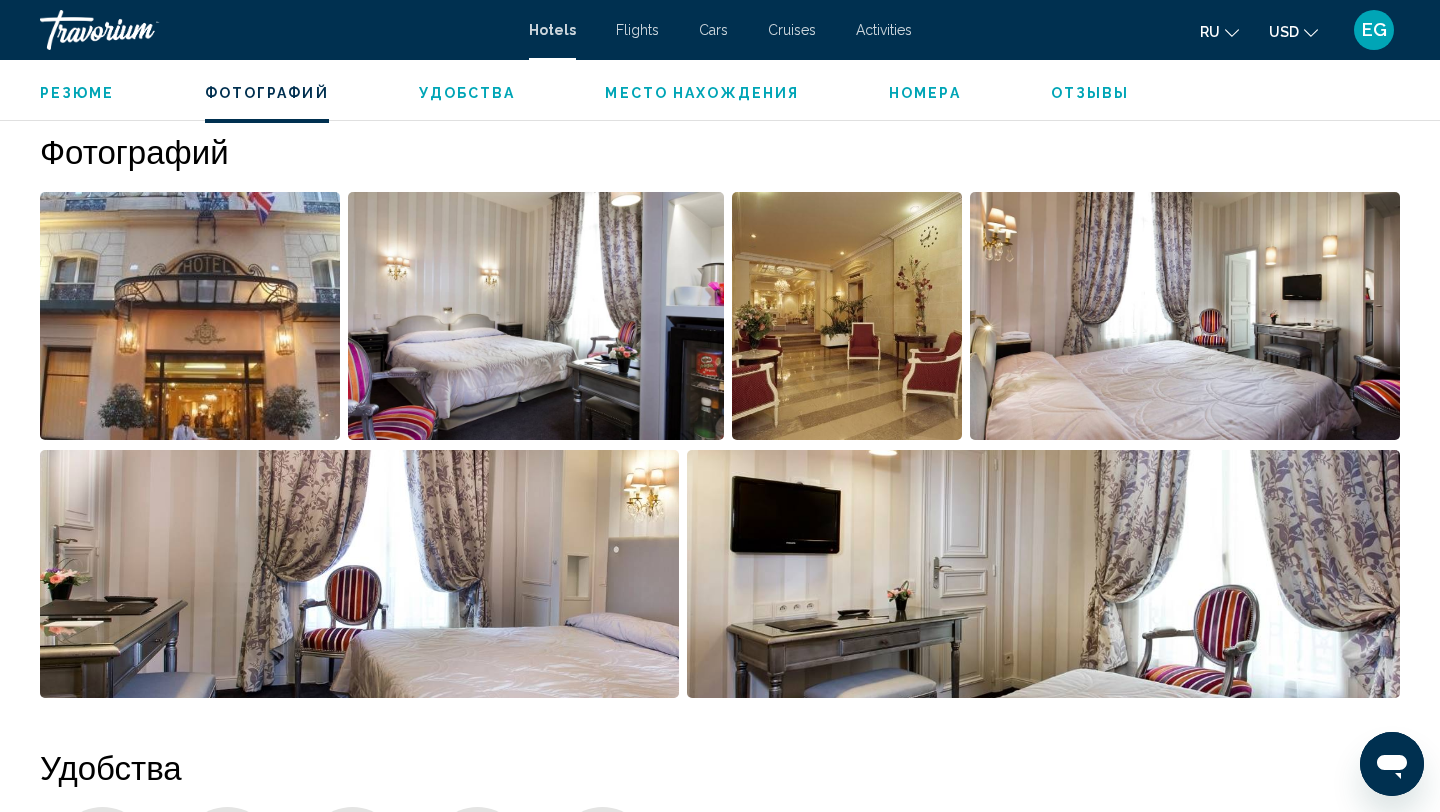 scroll, scrollTop: 981, scrollLeft: 0, axis: vertical 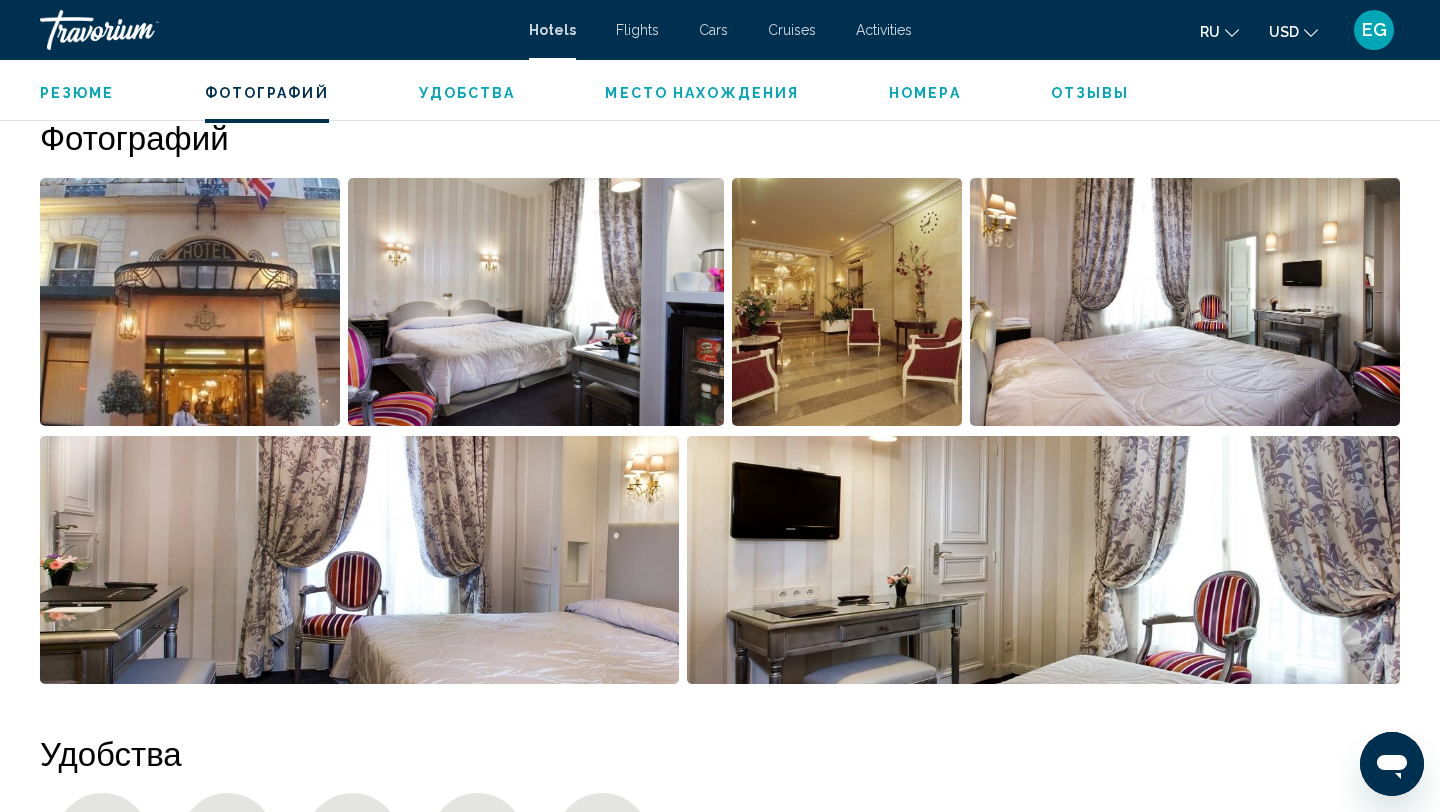 click at bounding box center (190, 302) 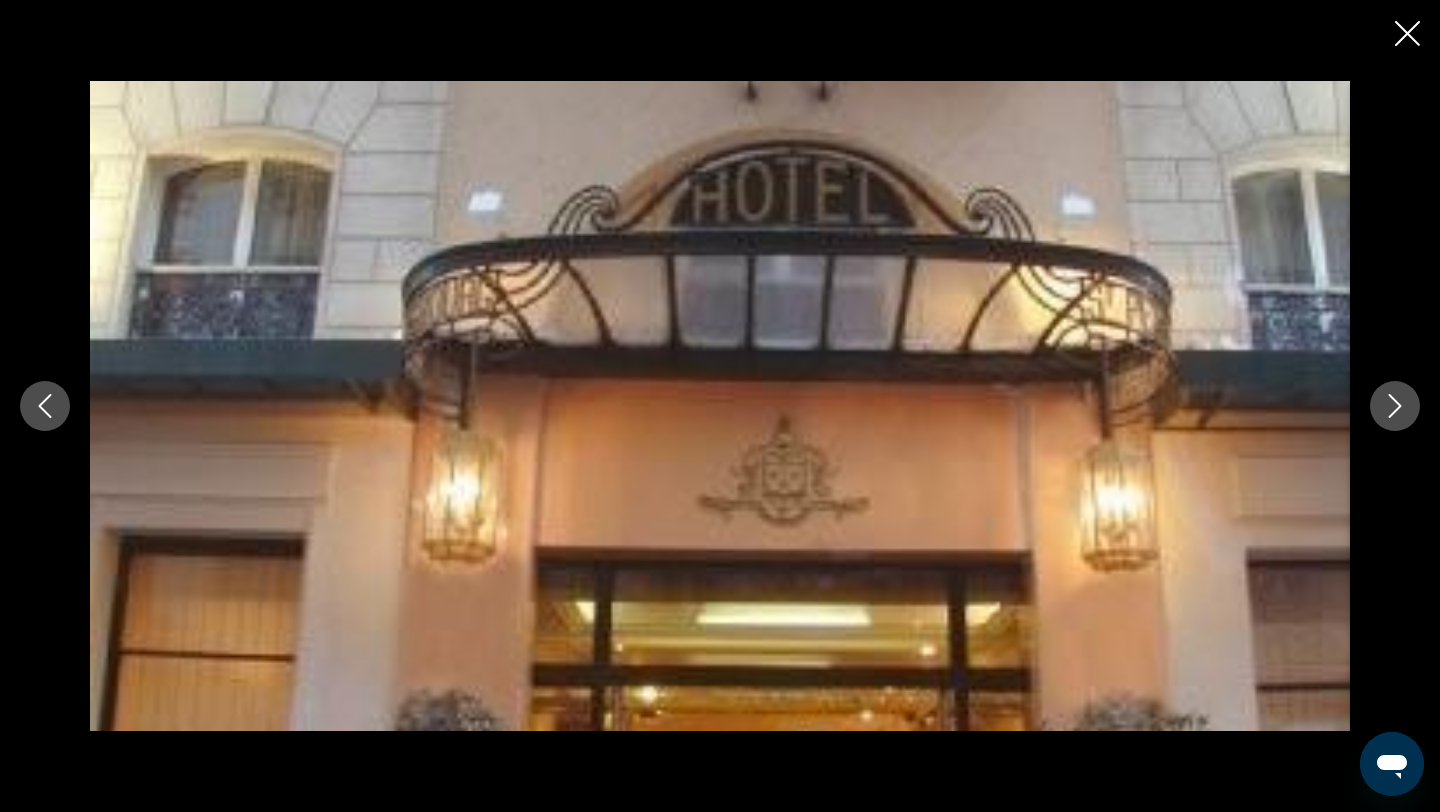 scroll, scrollTop: 1102, scrollLeft: 0, axis: vertical 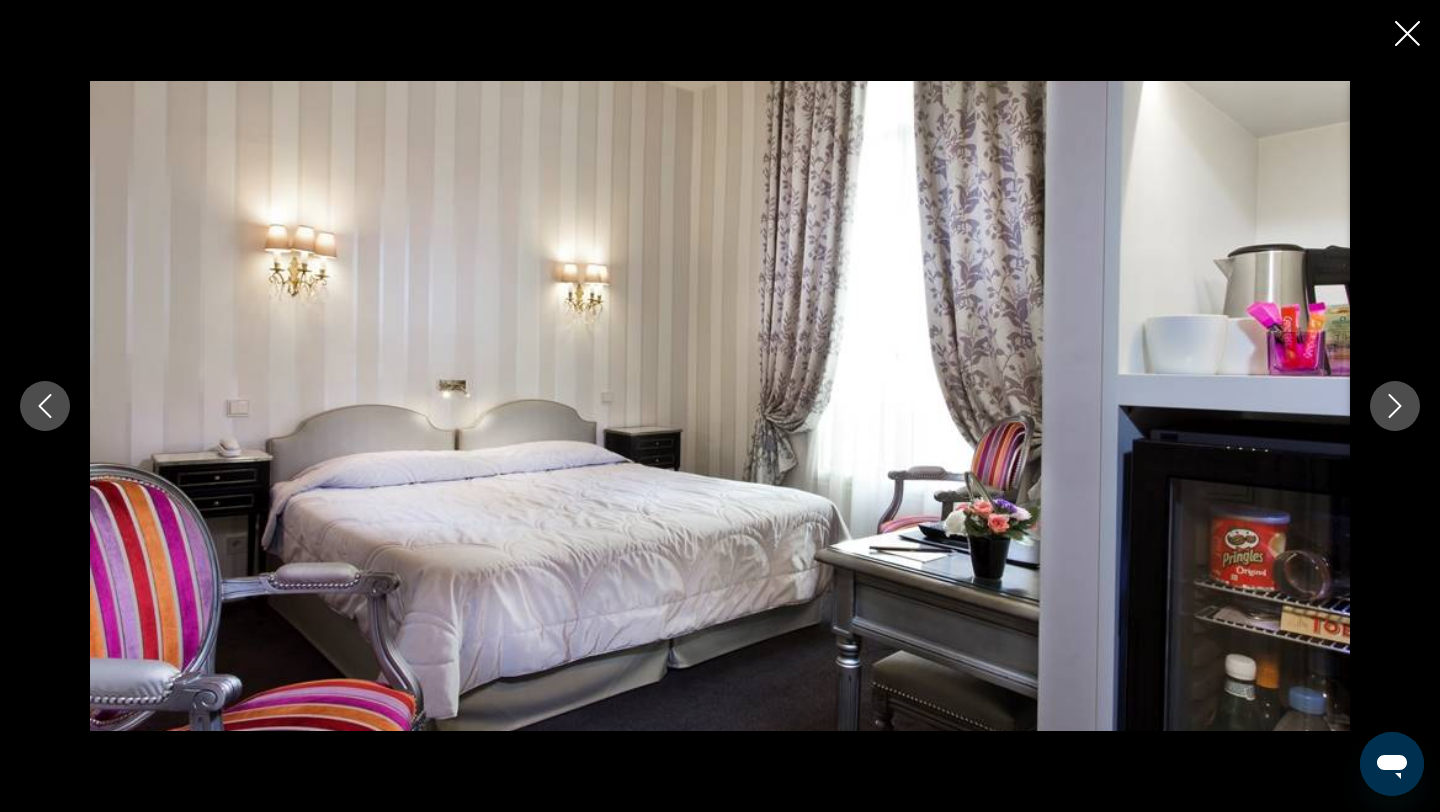 click 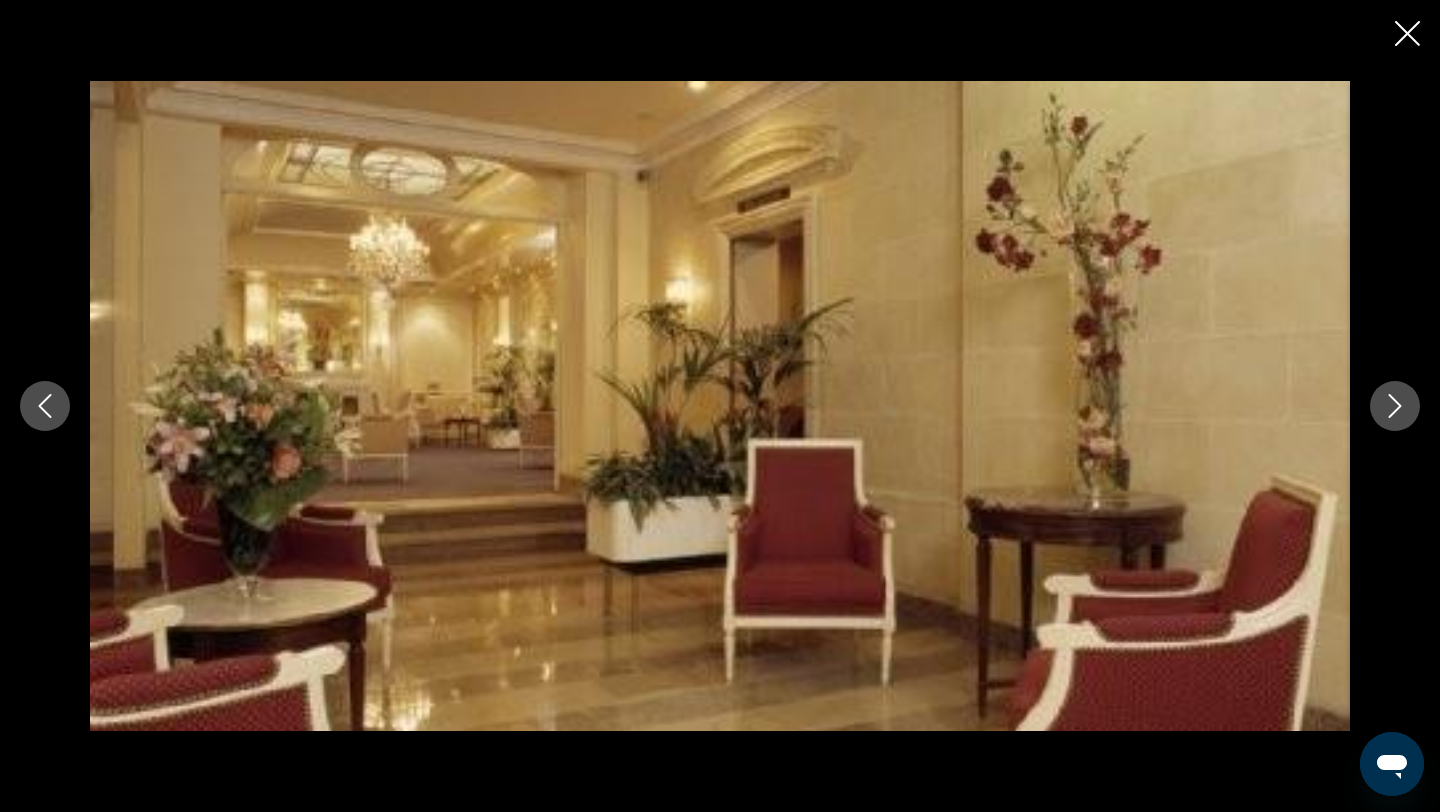 click 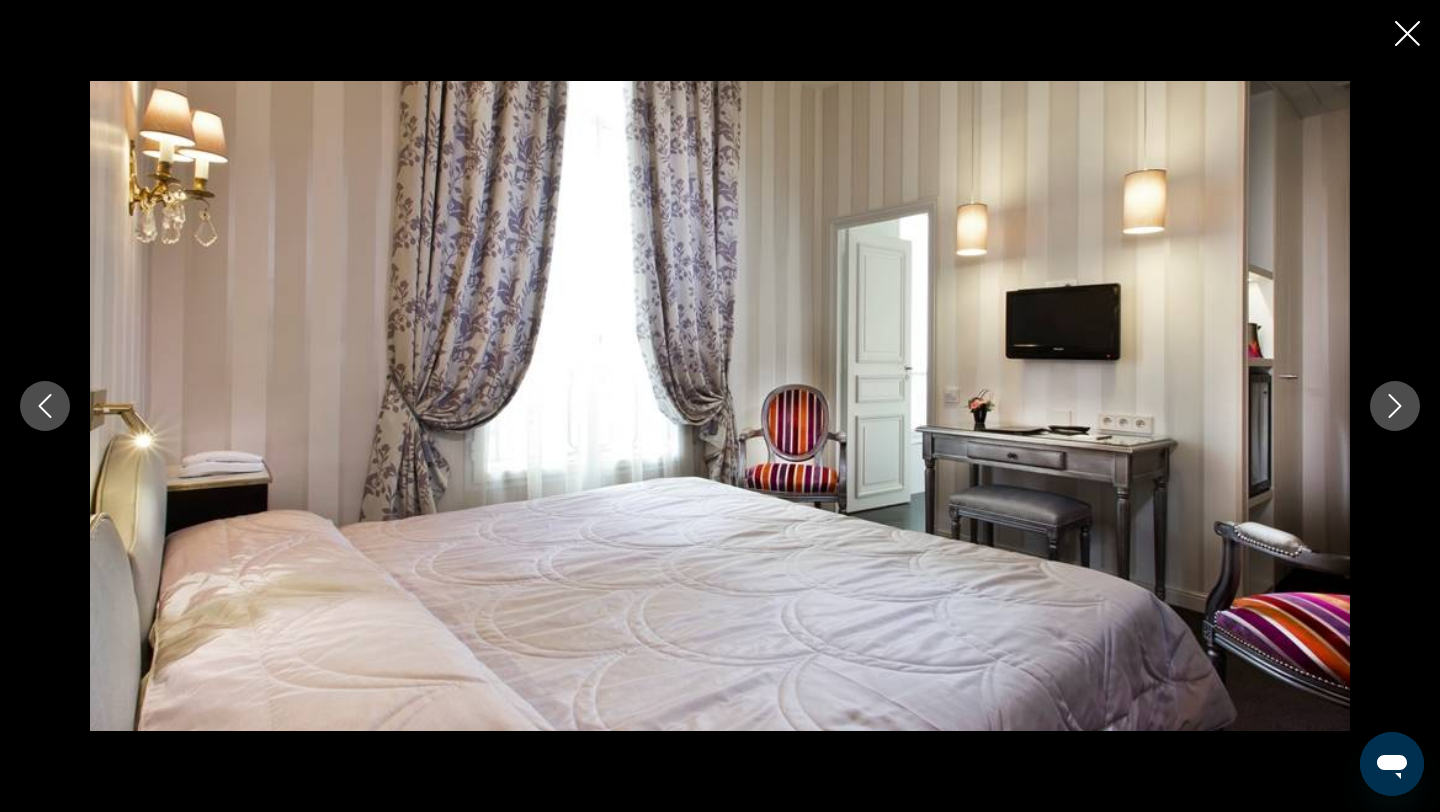click 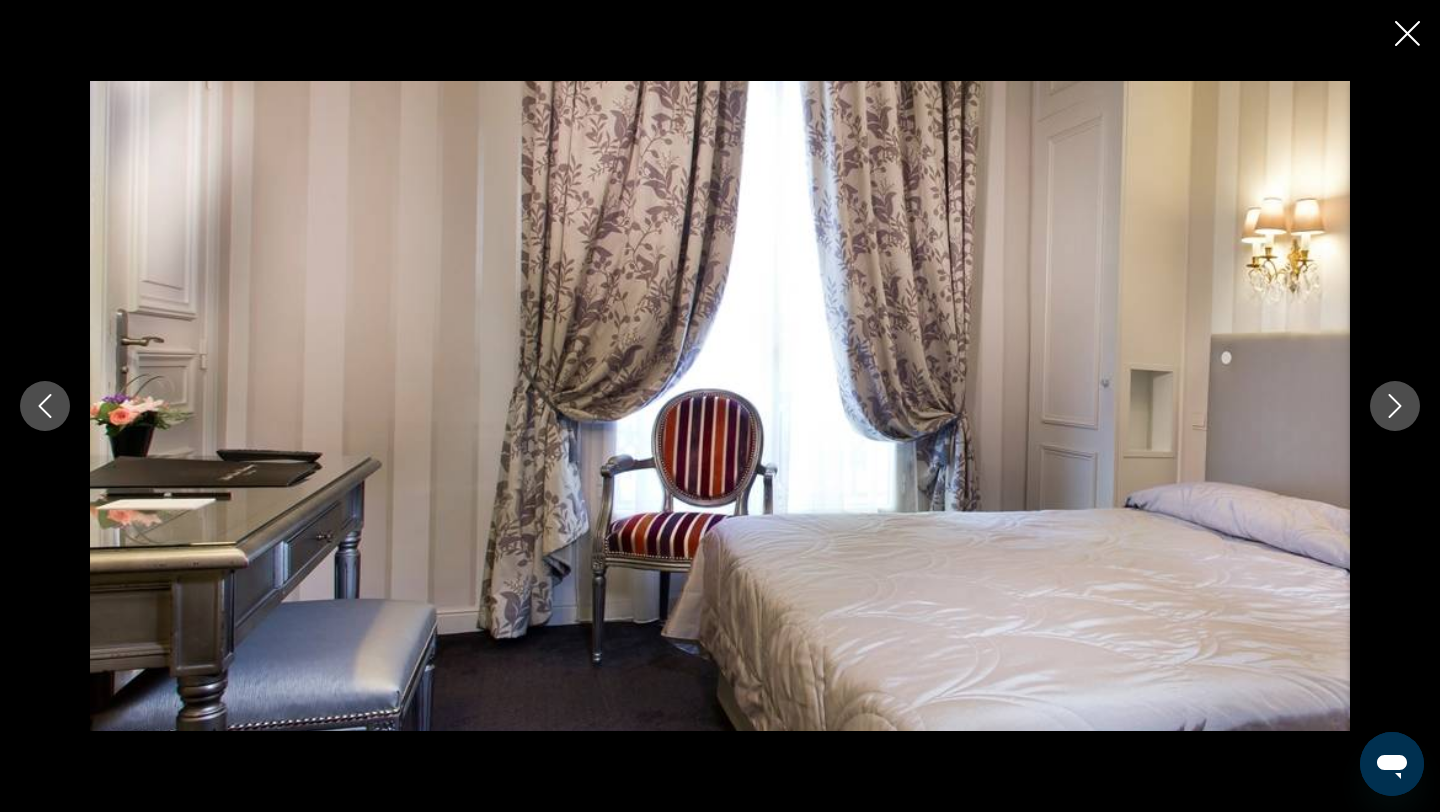 click 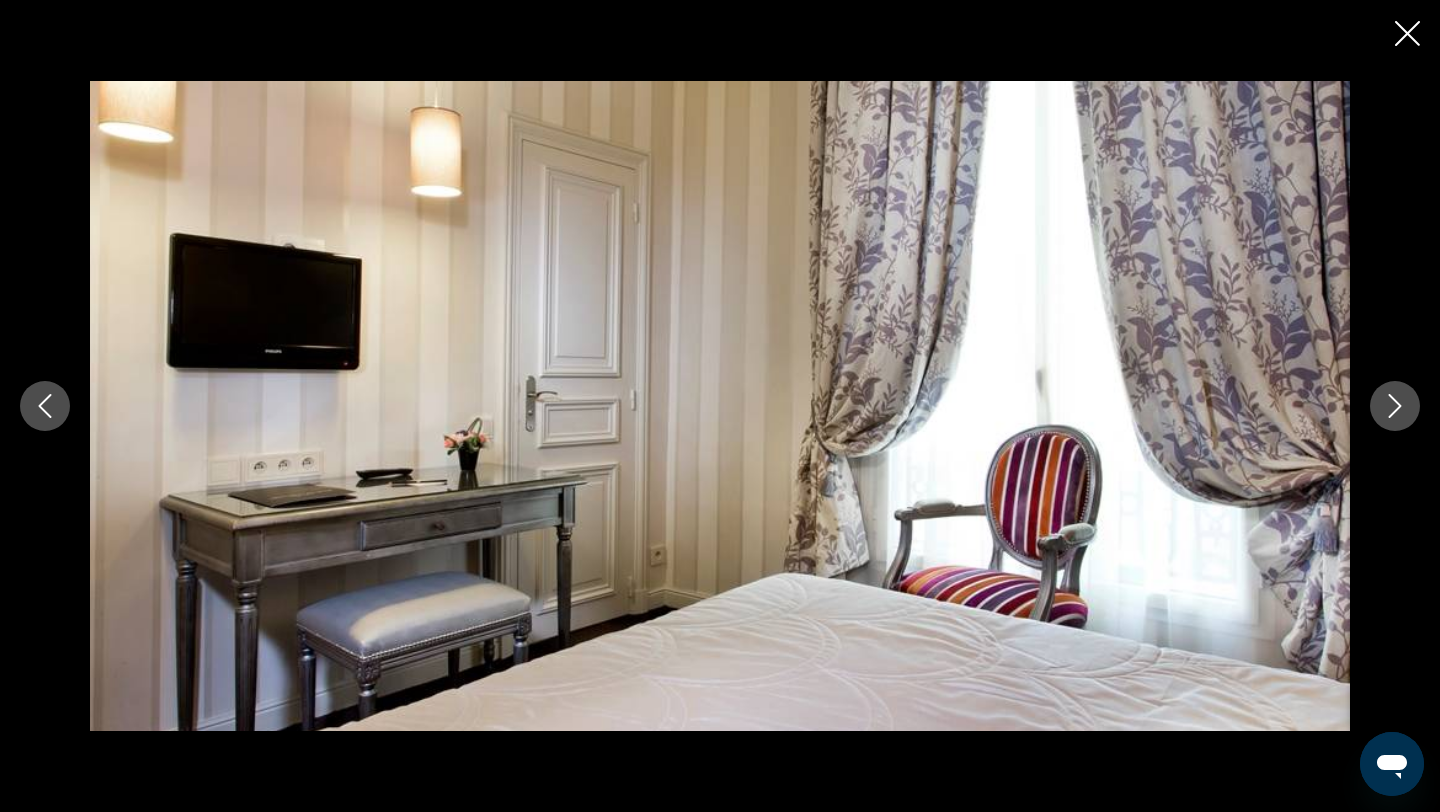click 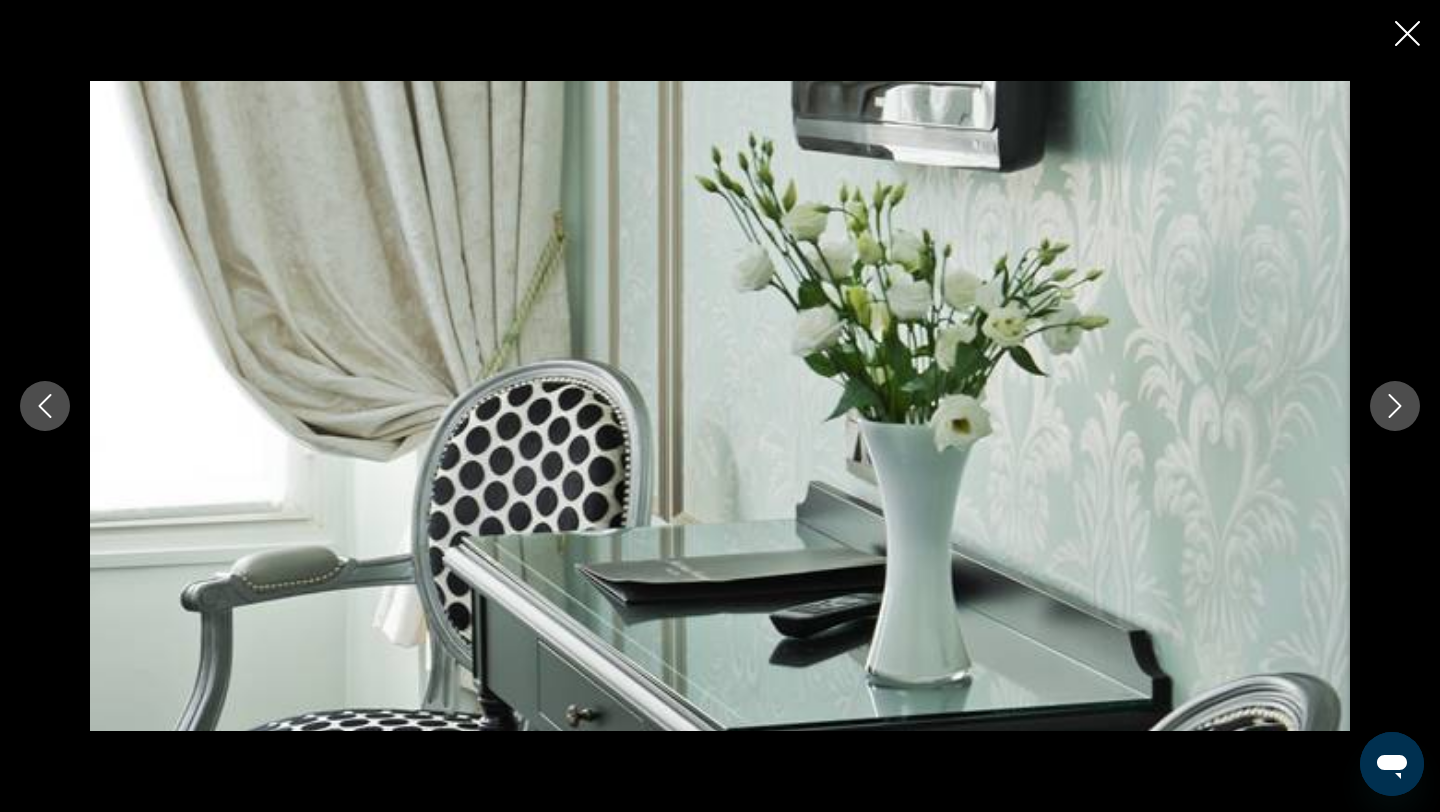 click 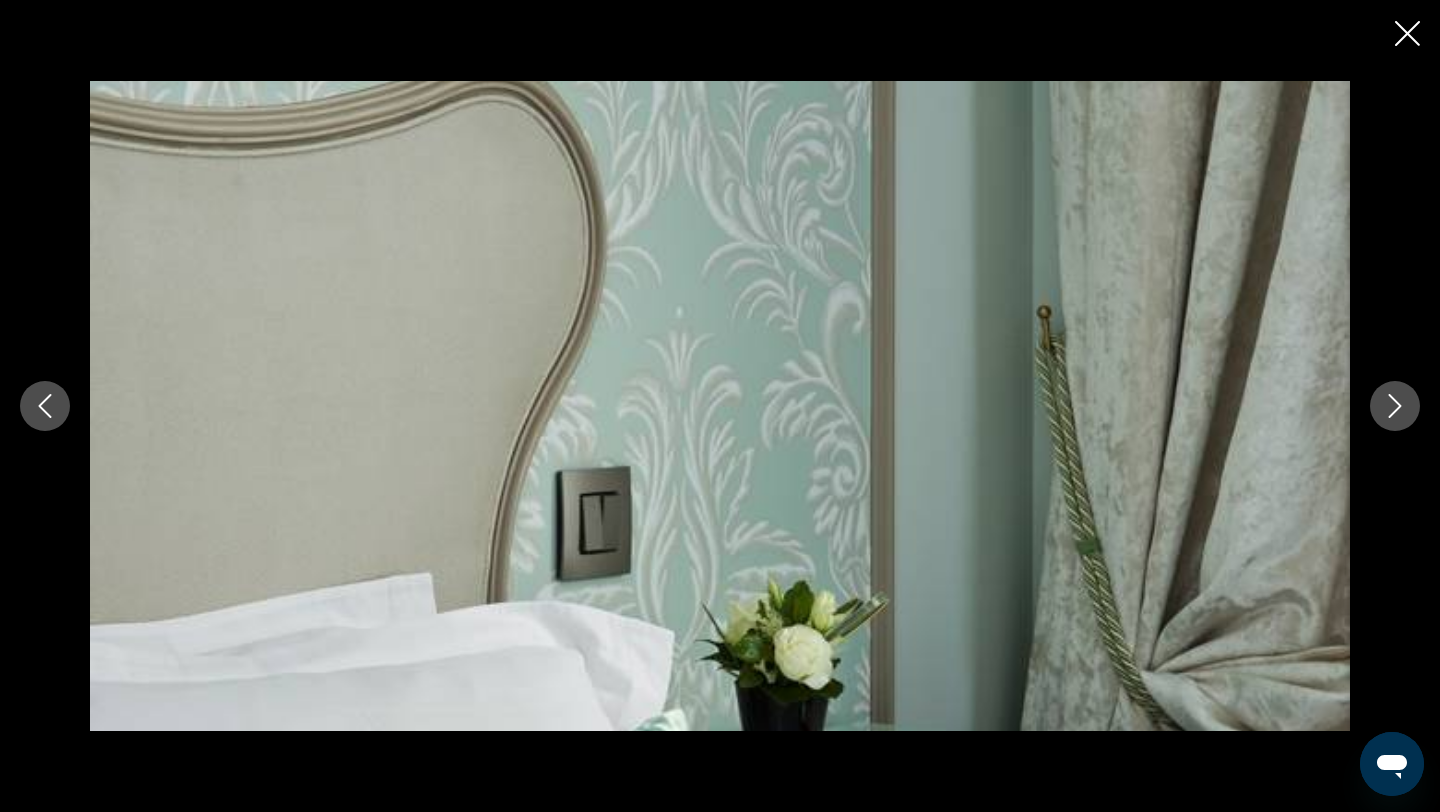 click 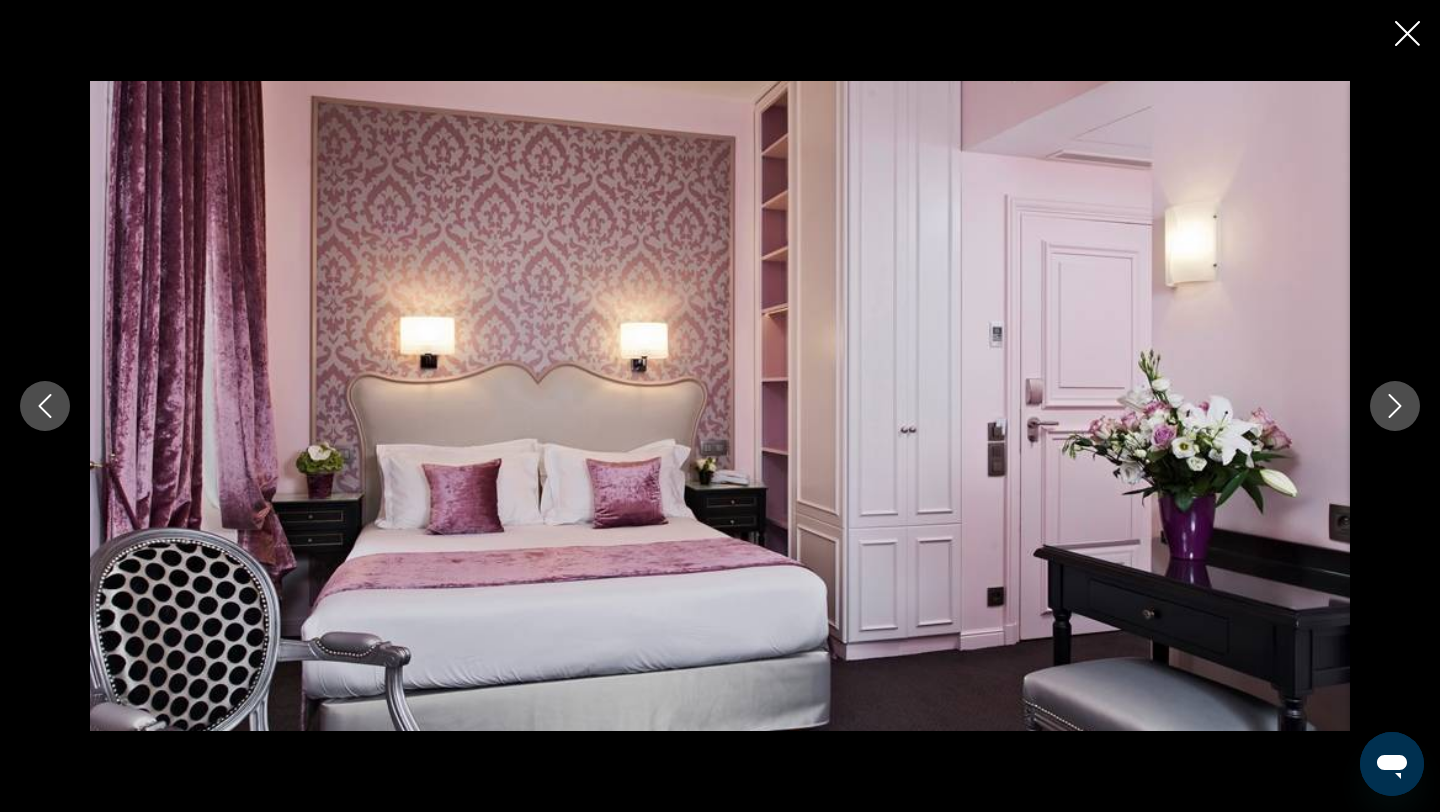 click 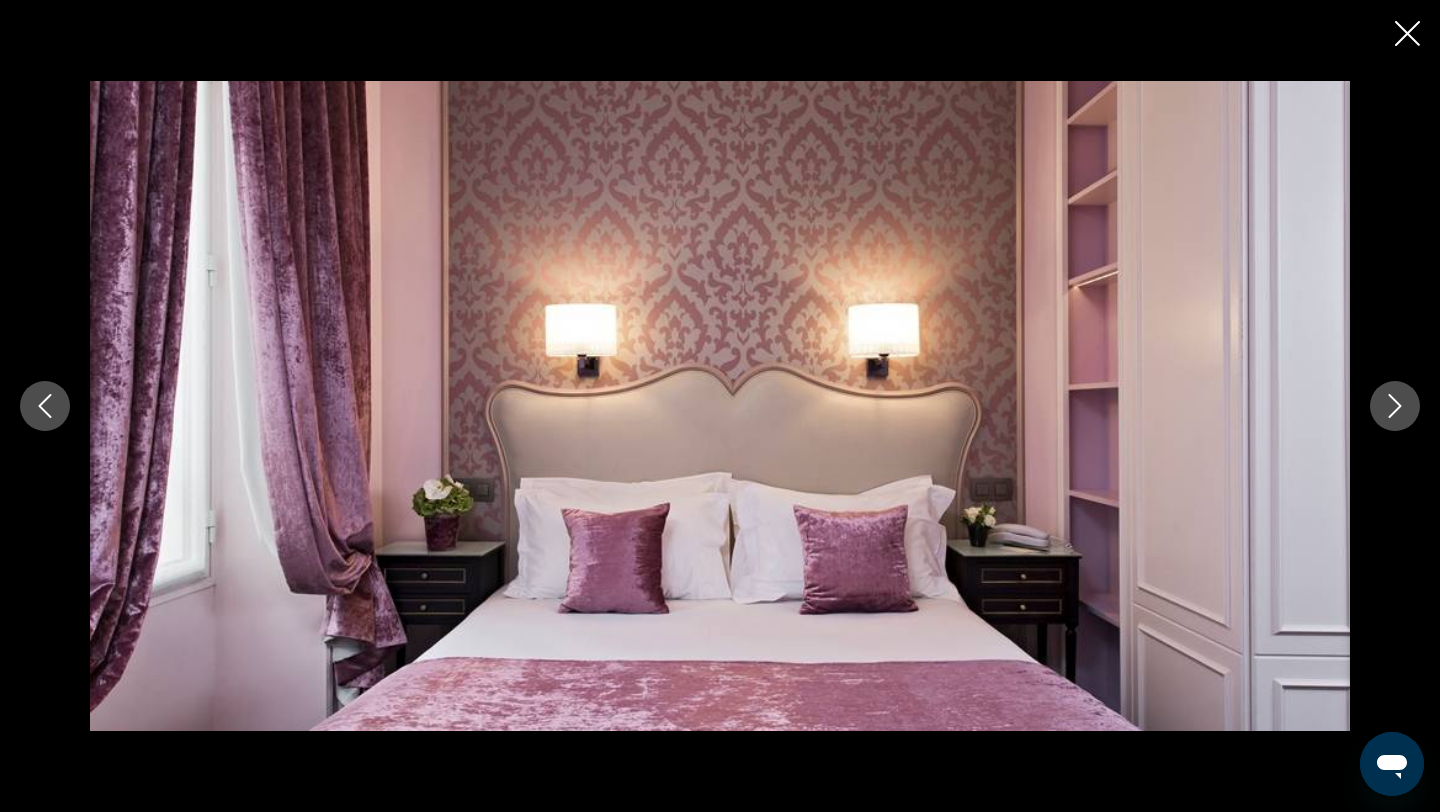 click 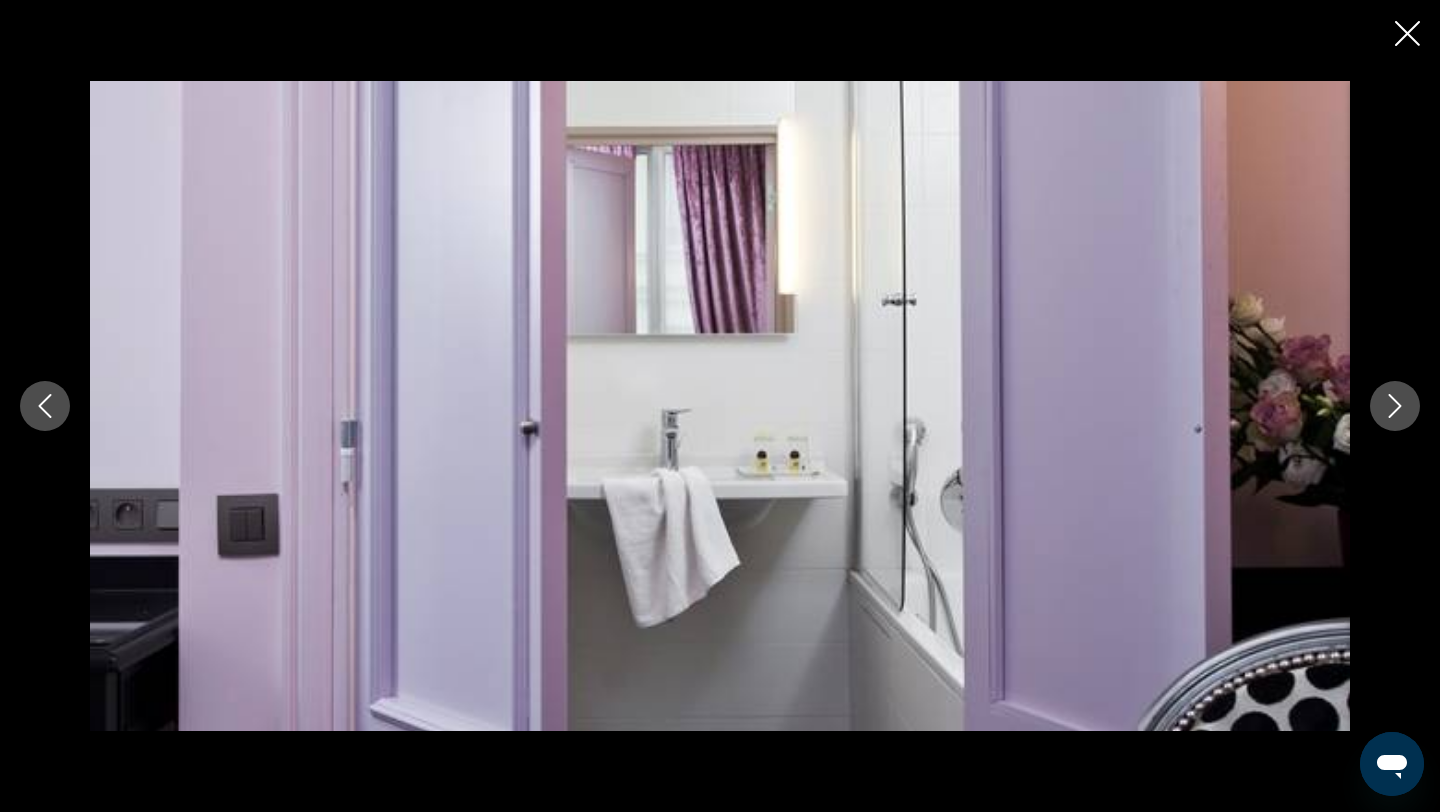 click 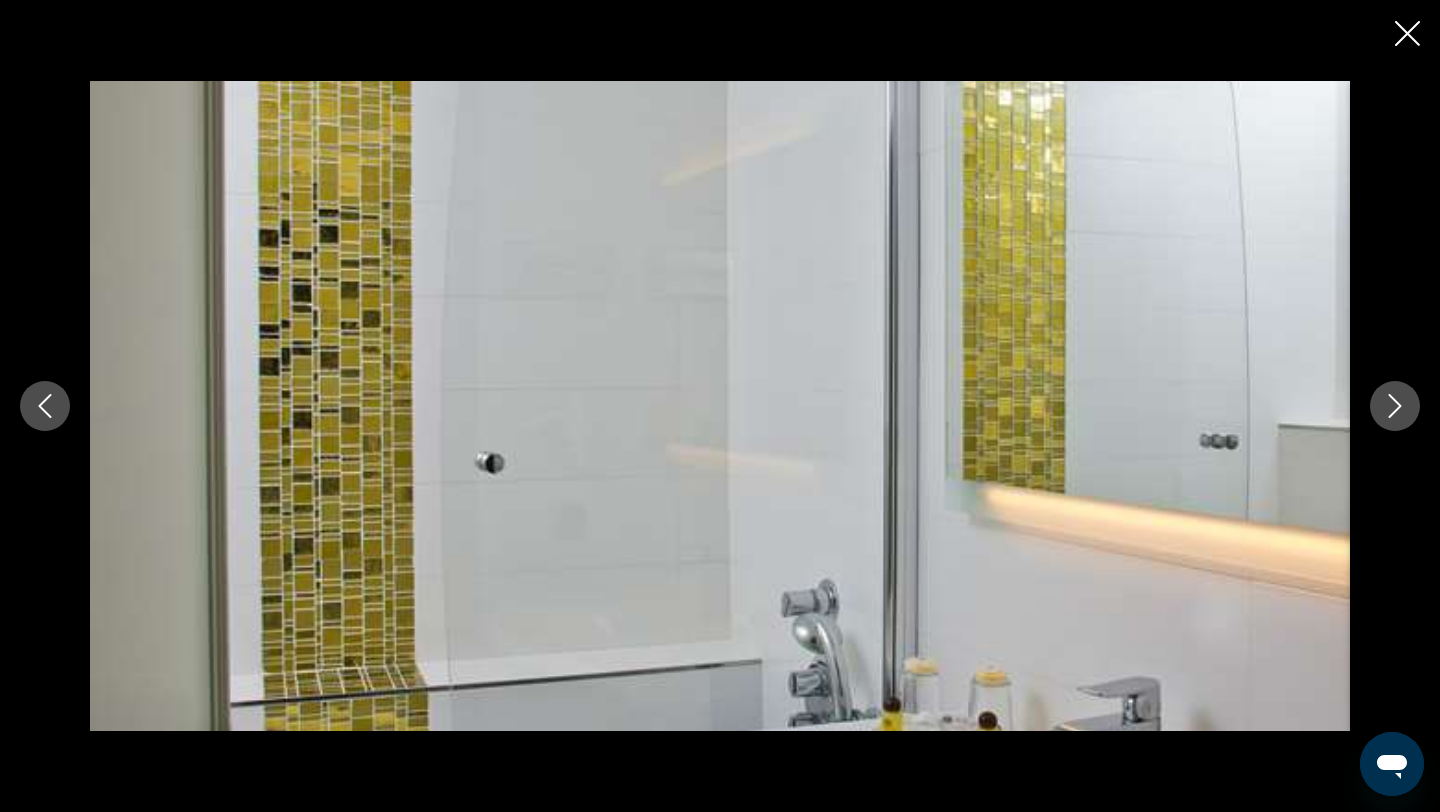 click 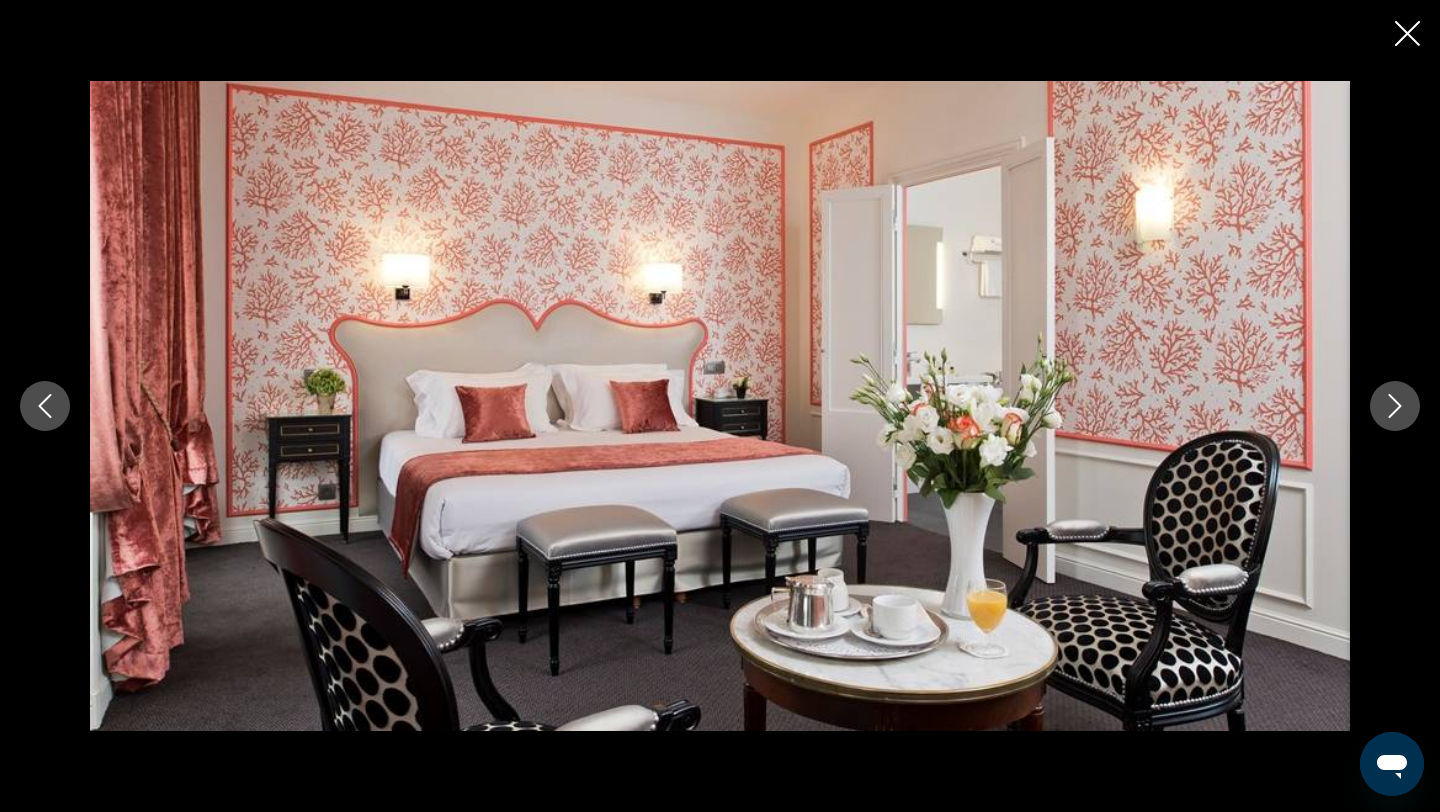 click 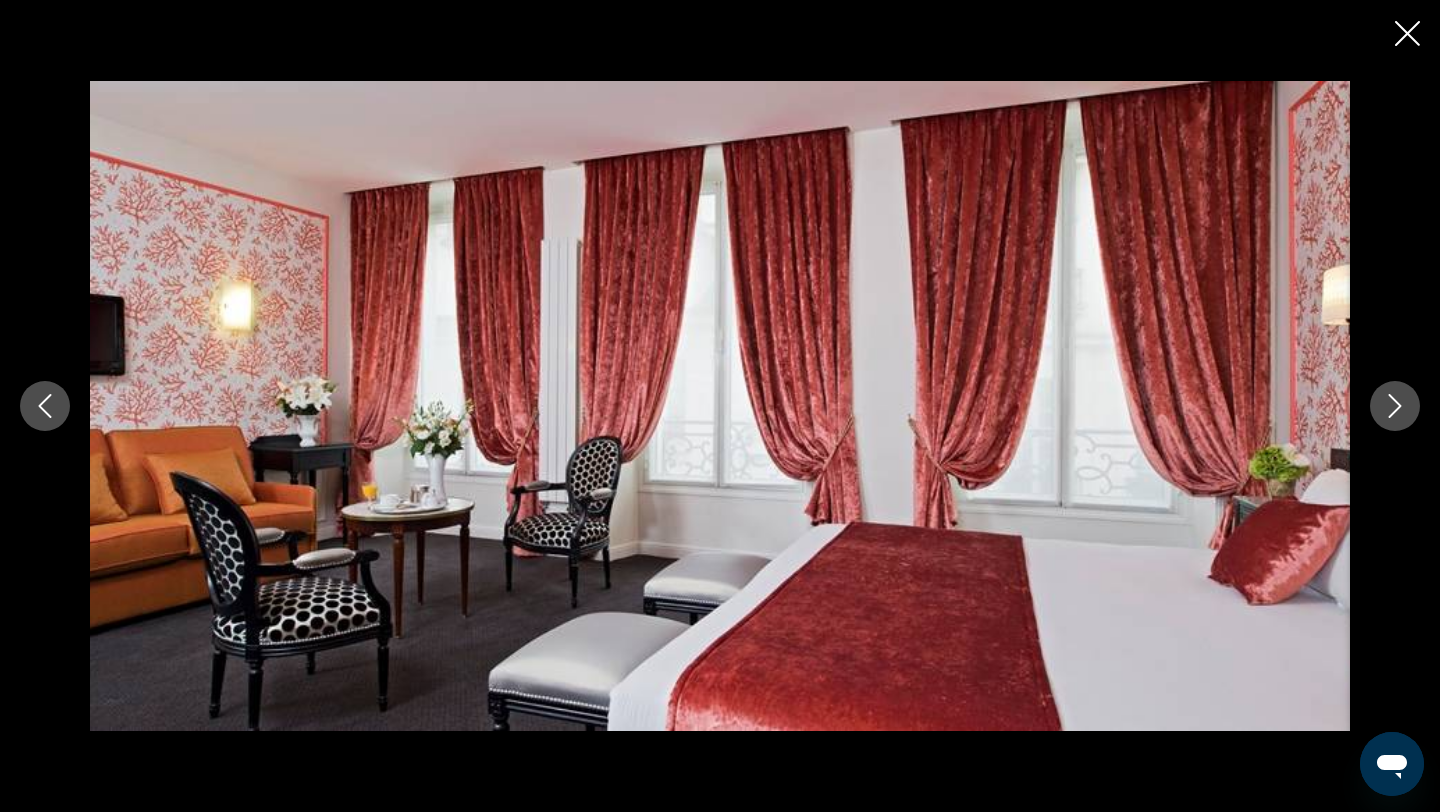 click 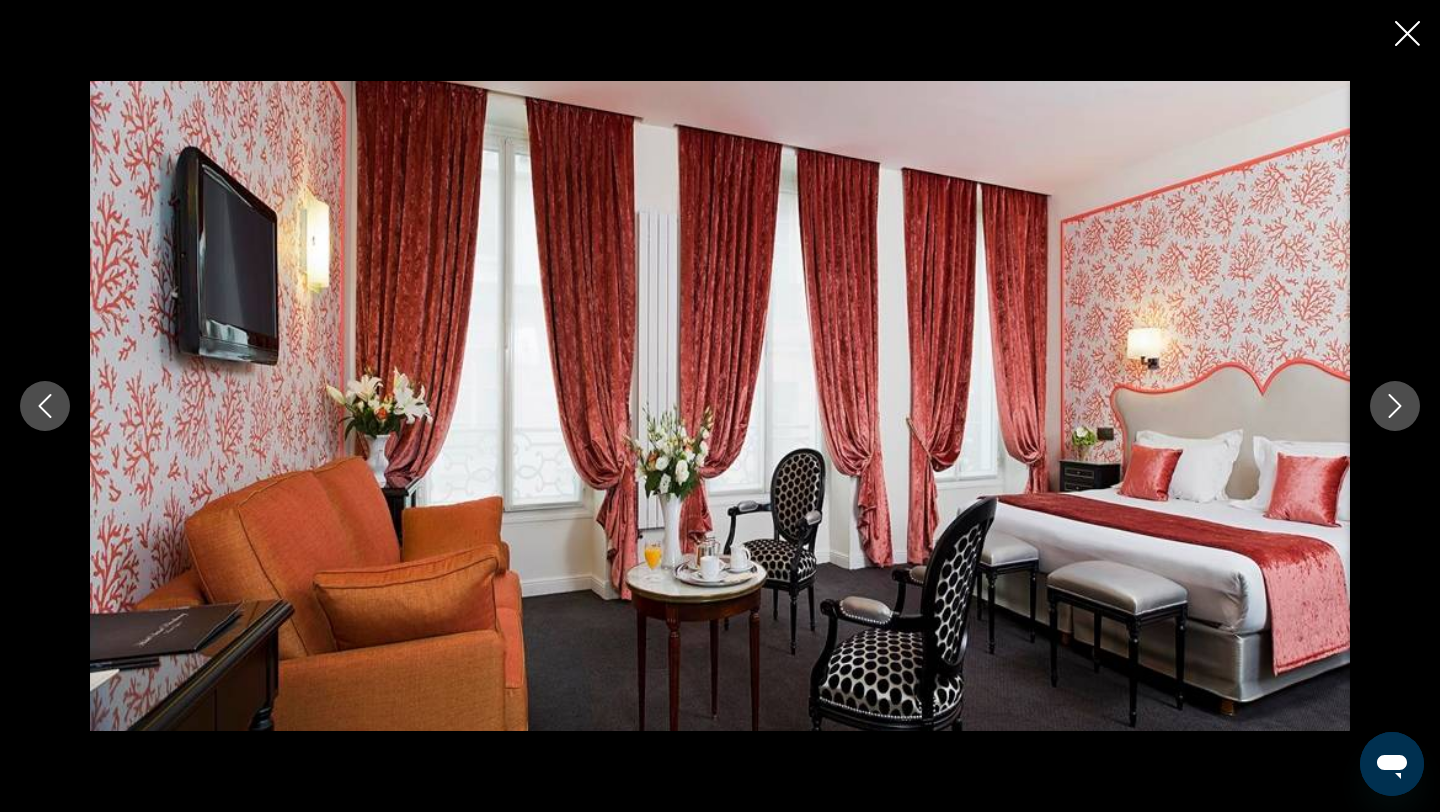 click 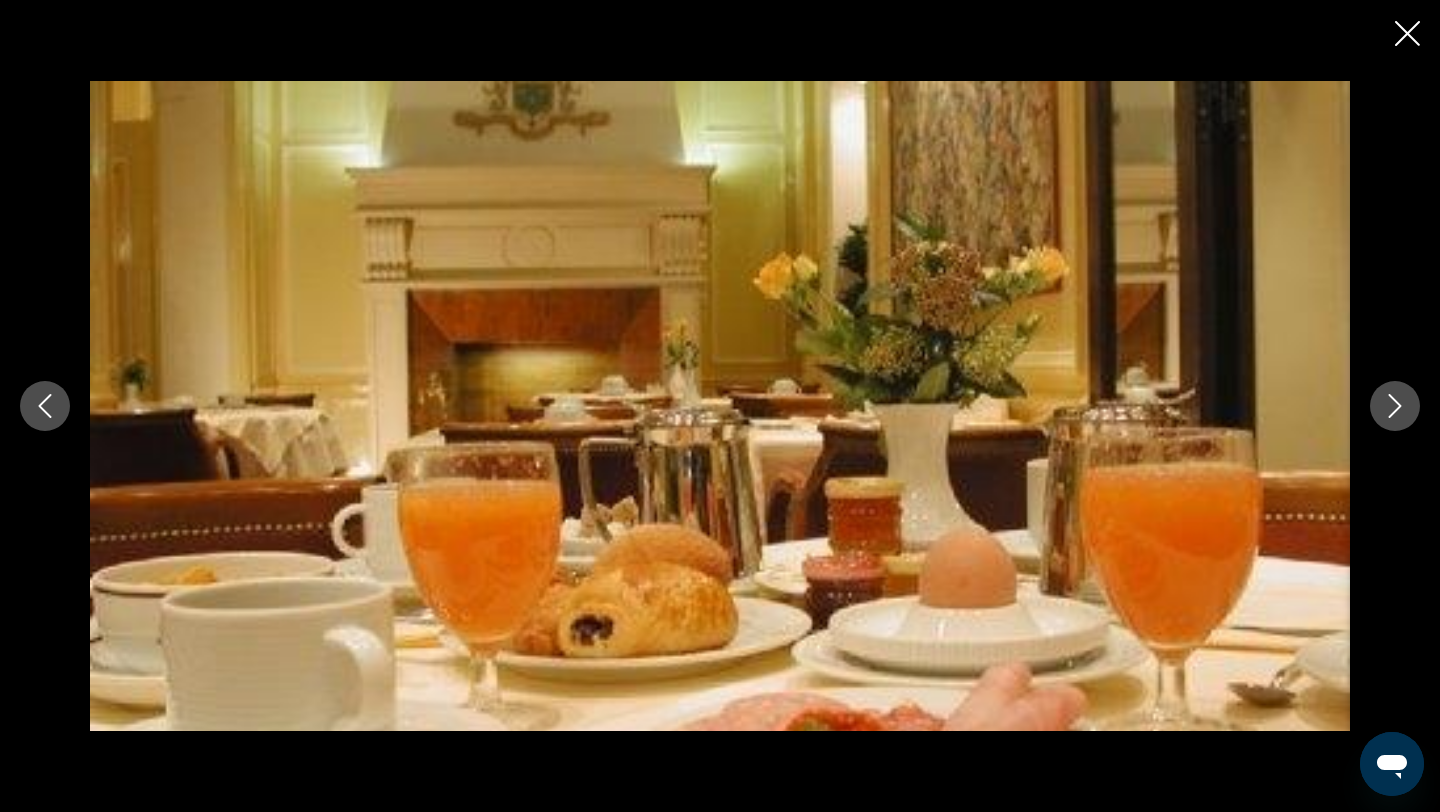 click 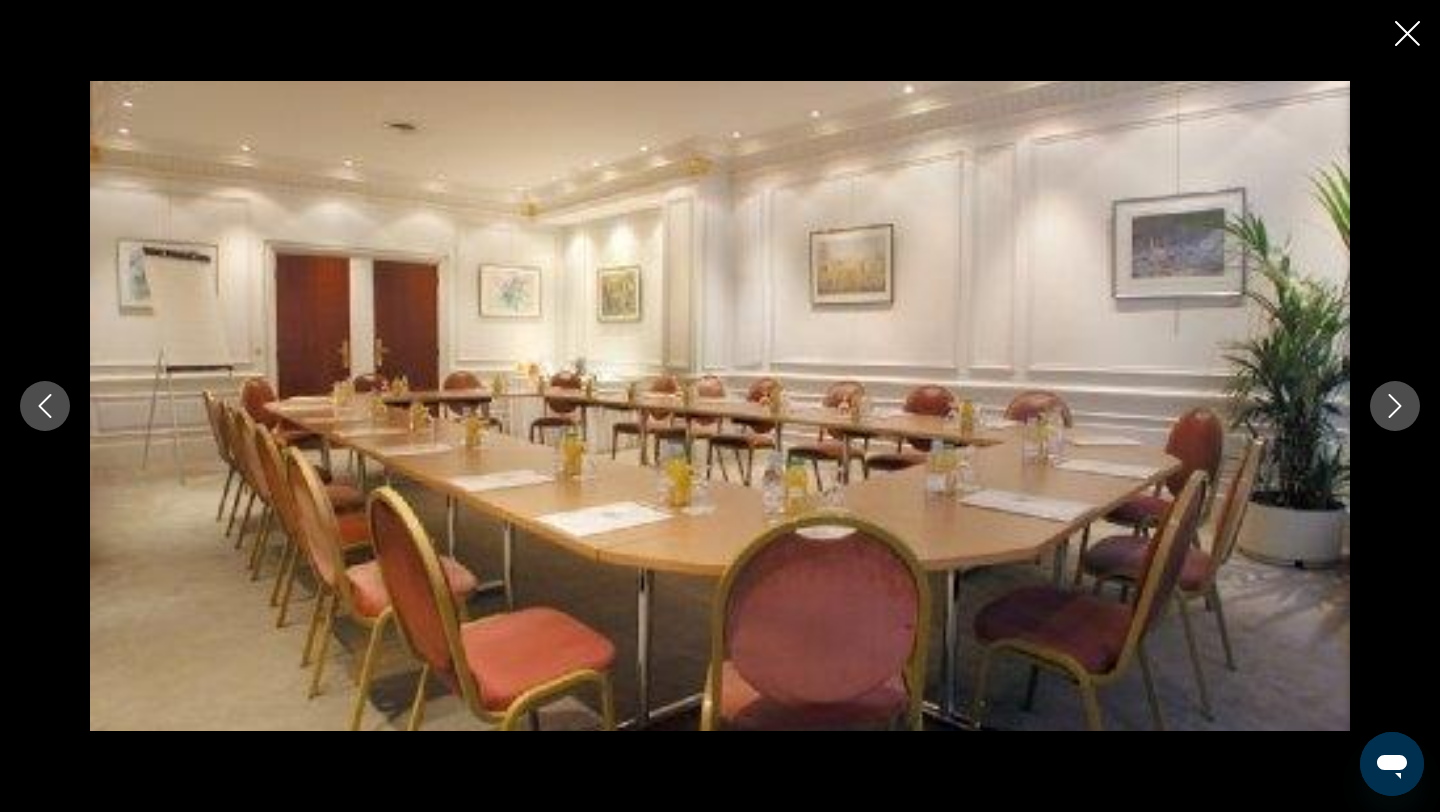 click 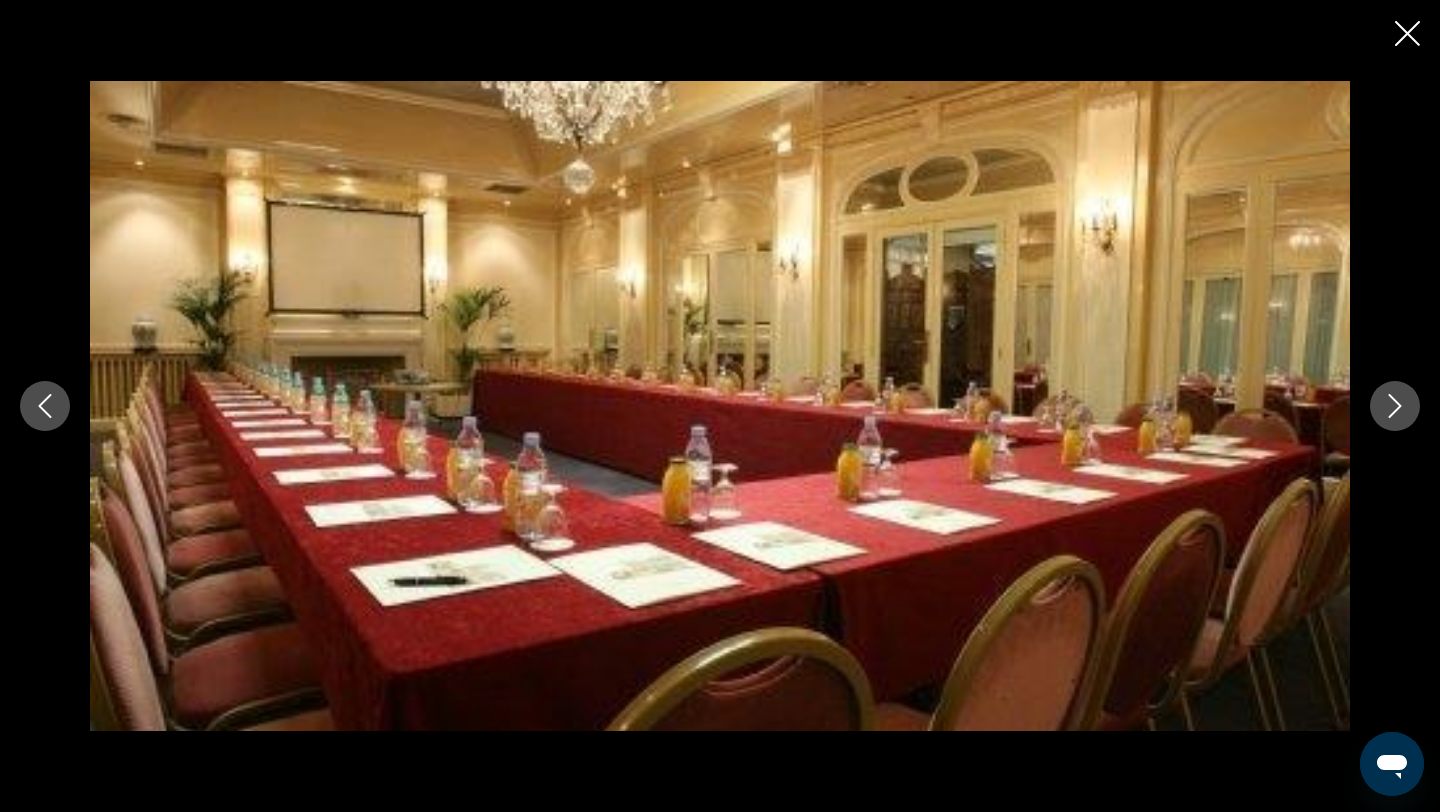 click 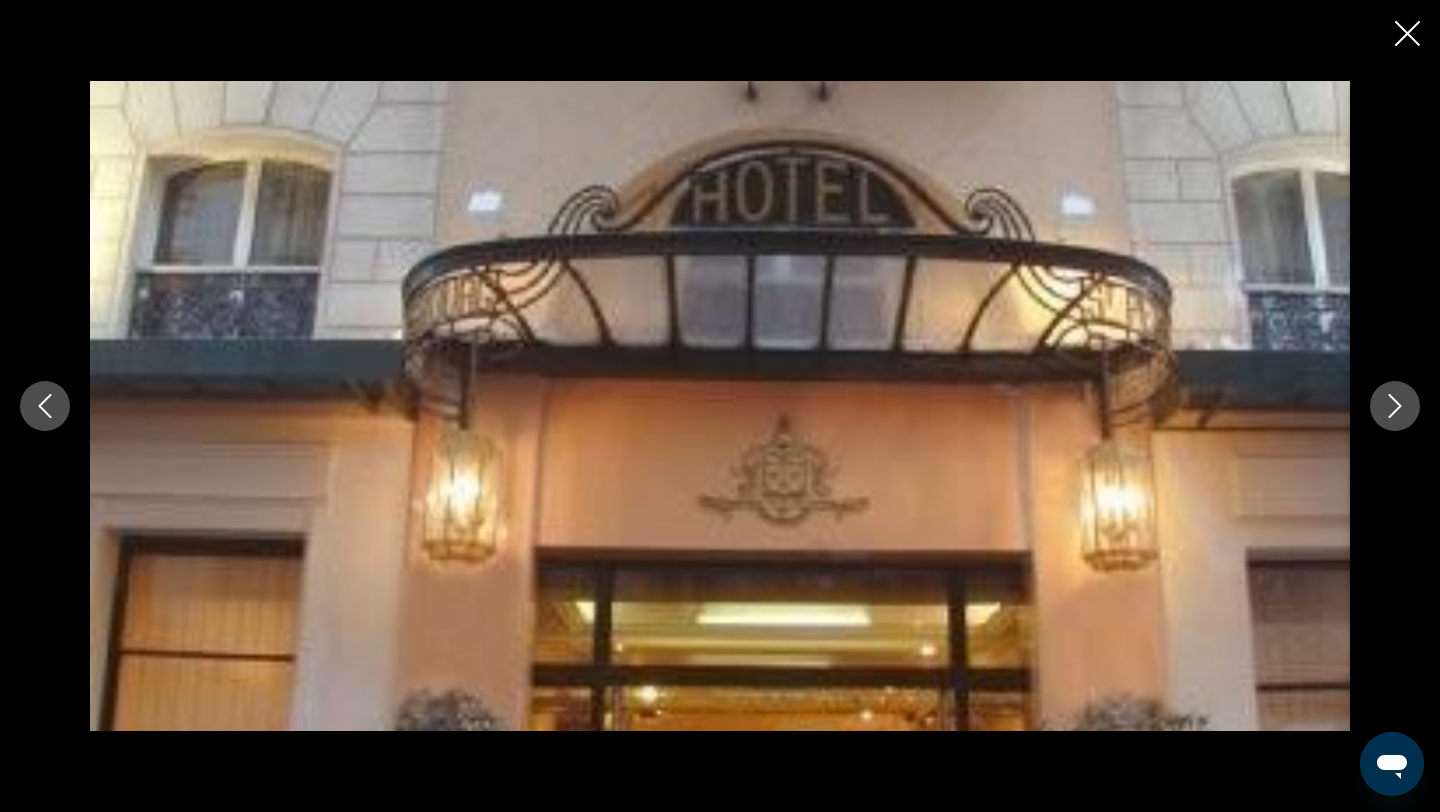 click 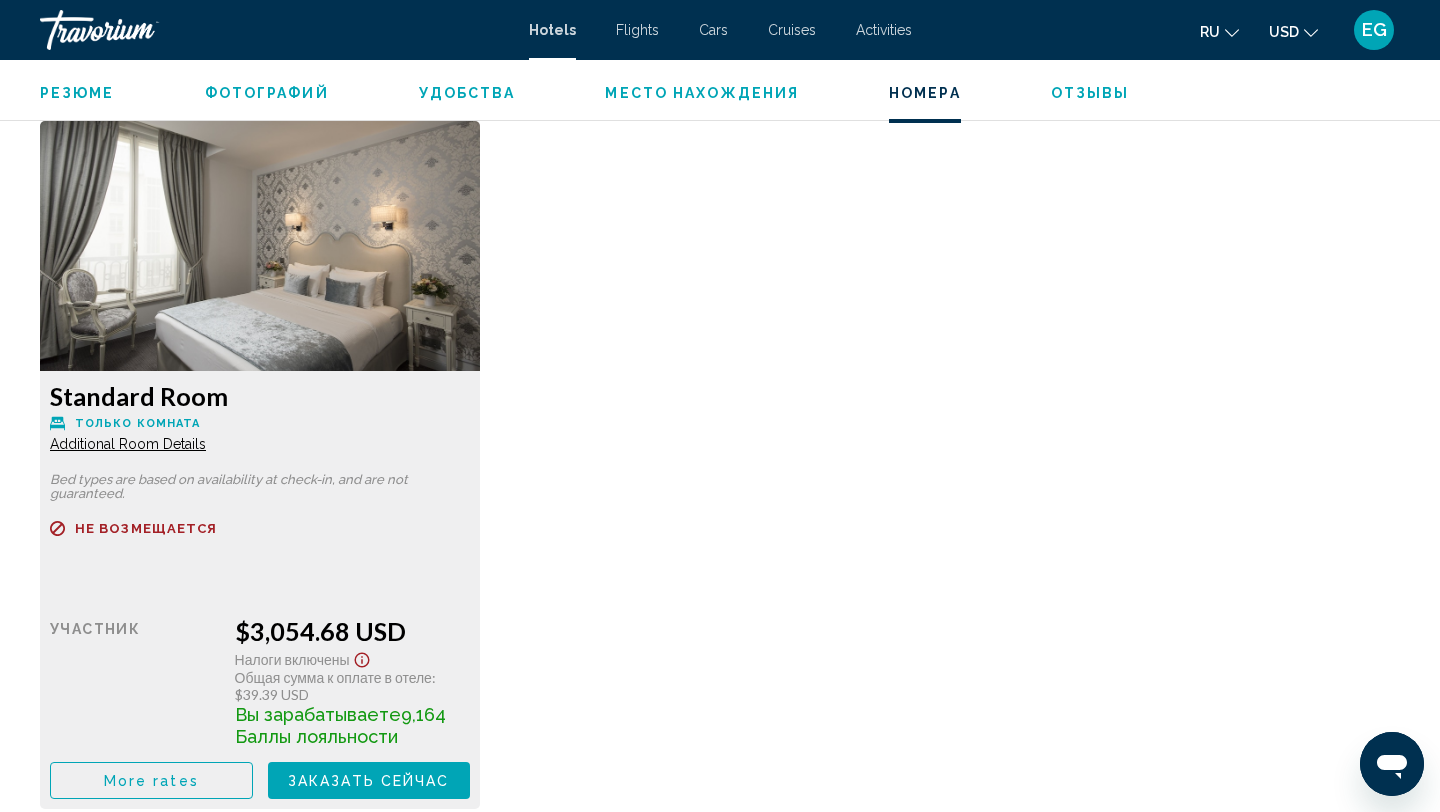scroll, scrollTop: 4944, scrollLeft: 0, axis: vertical 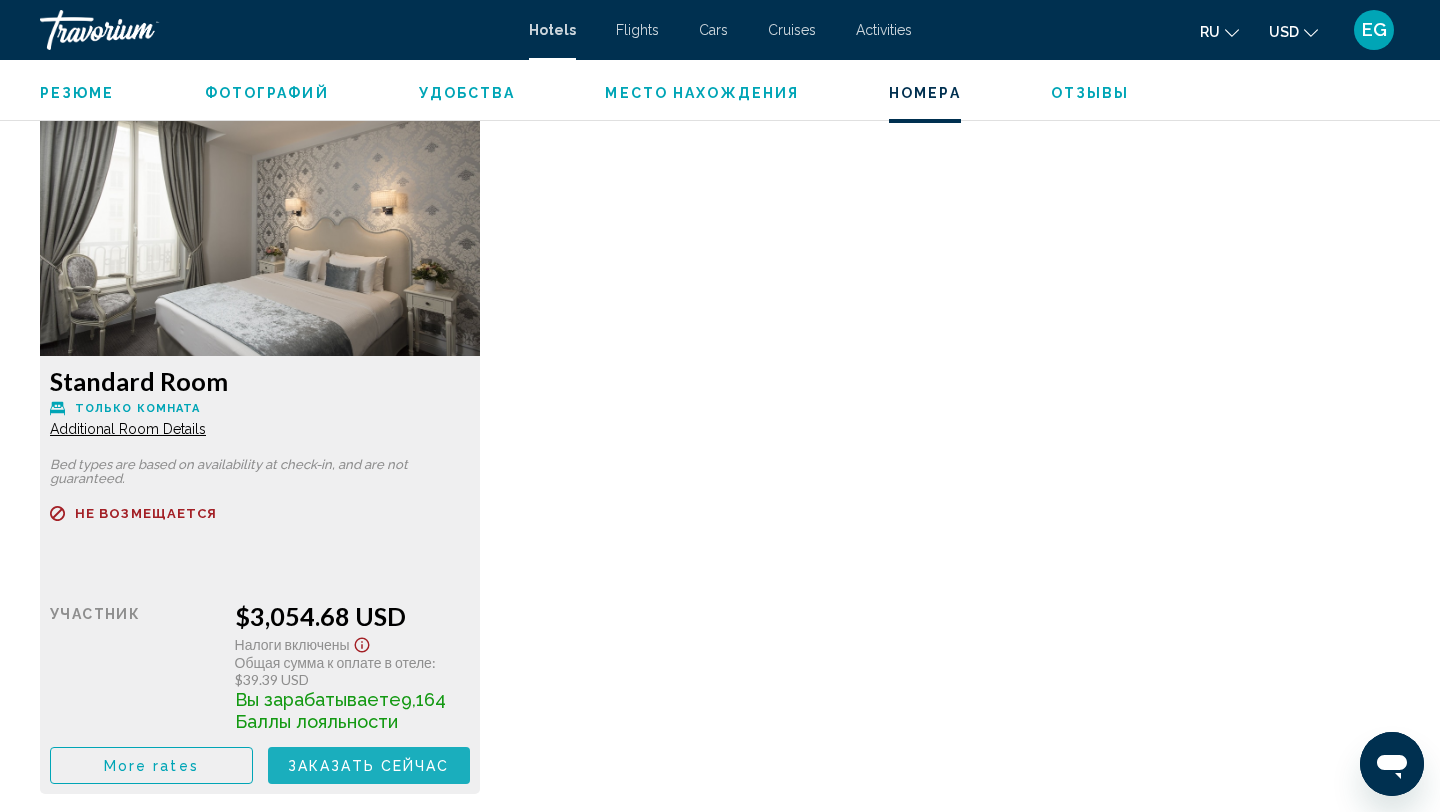 click on "Заказать сейчас" at bounding box center (369, 766) 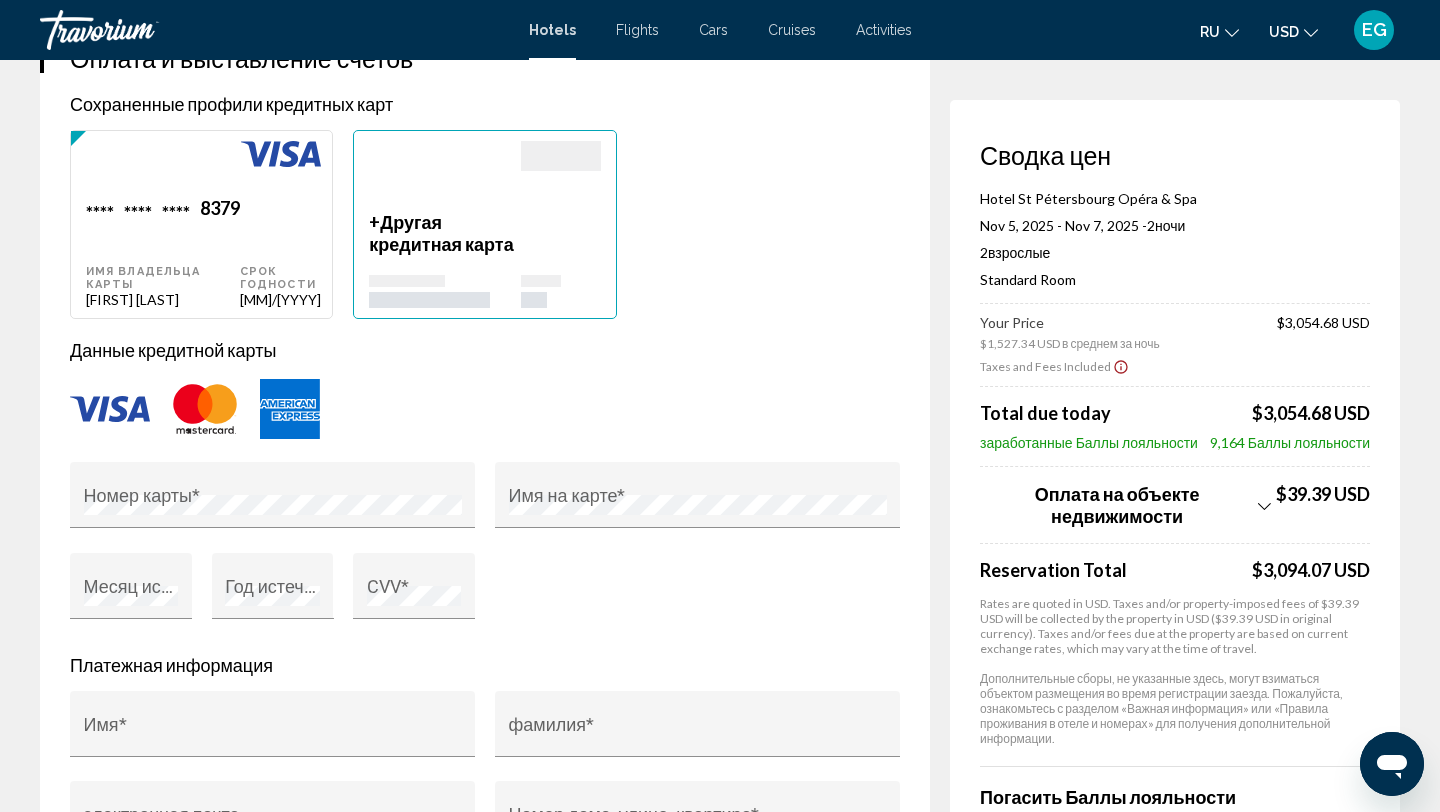 scroll, scrollTop: 0, scrollLeft: 0, axis: both 